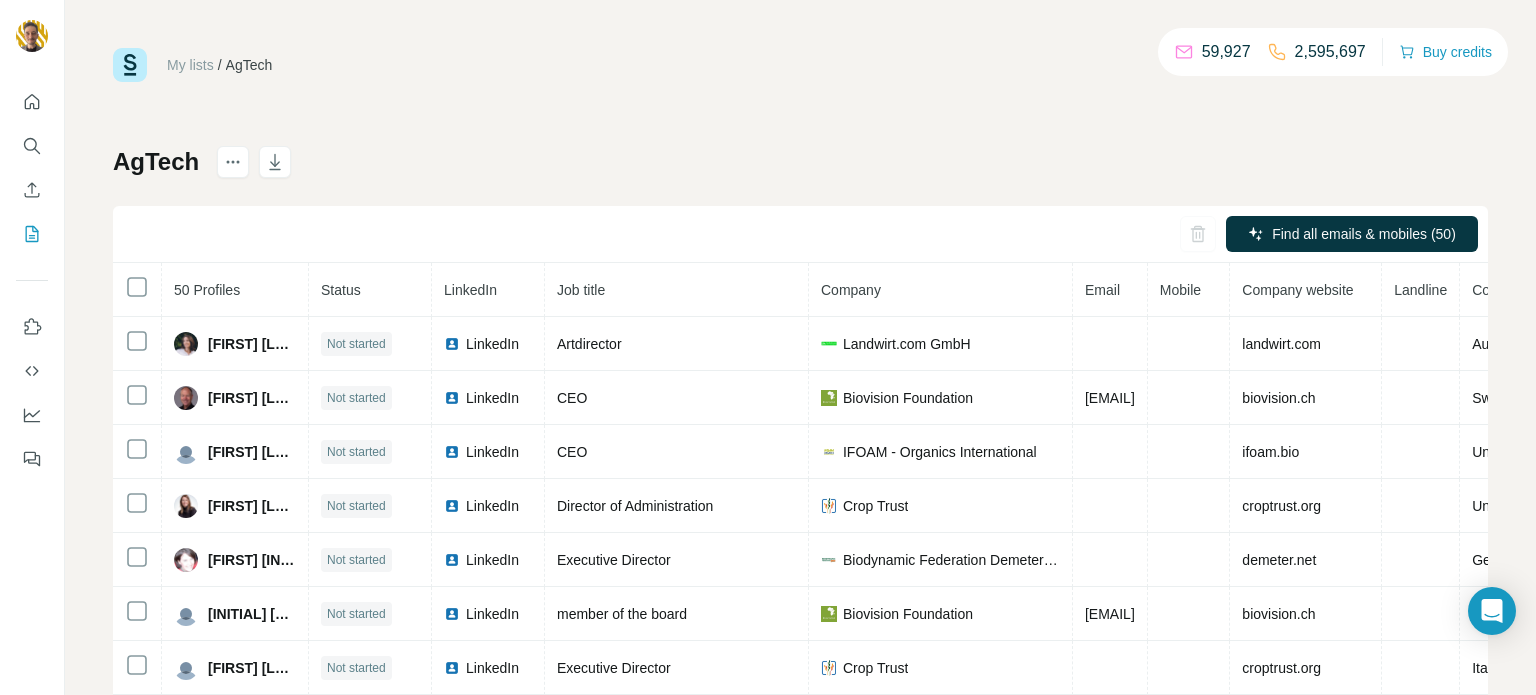 scroll, scrollTop: 0, scrollLeft: 0, axis: both 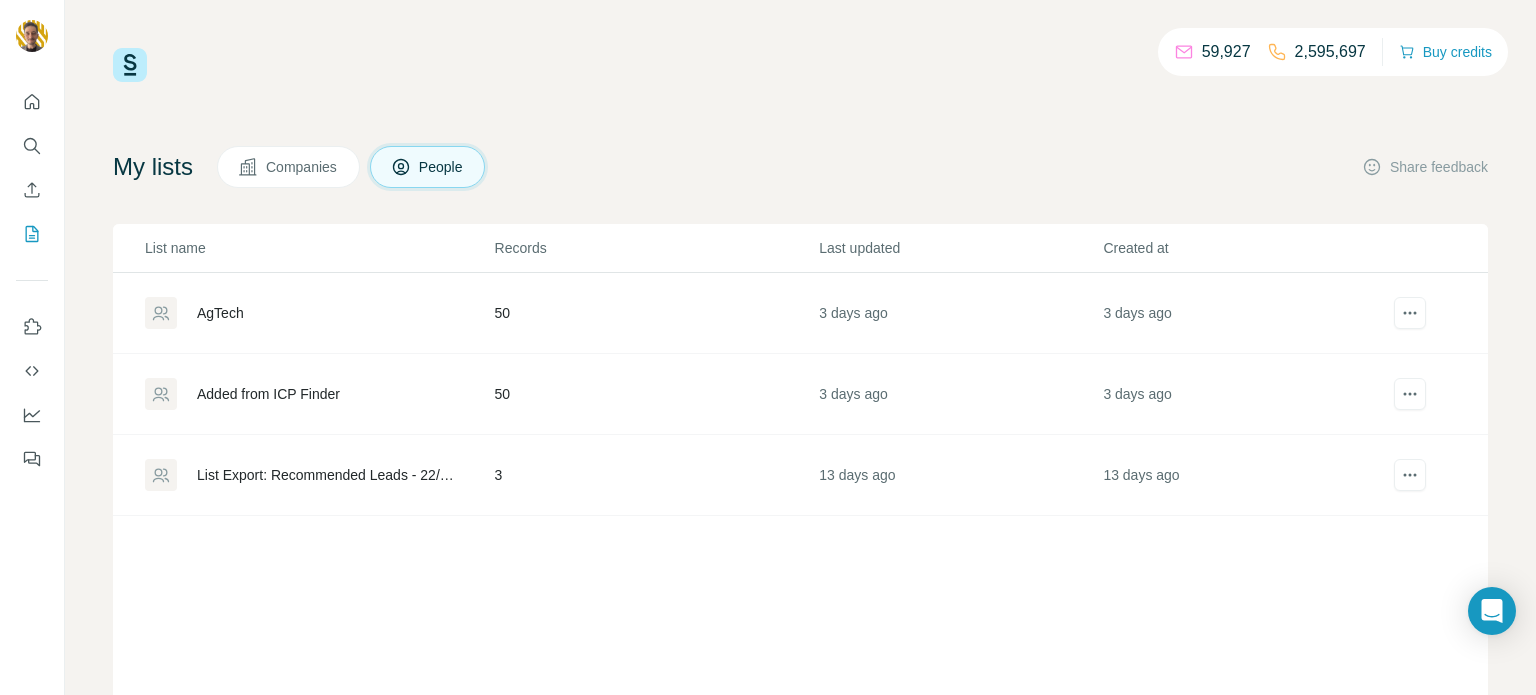 click on "Added from ICP Finder" at bounding box center [268, 394] 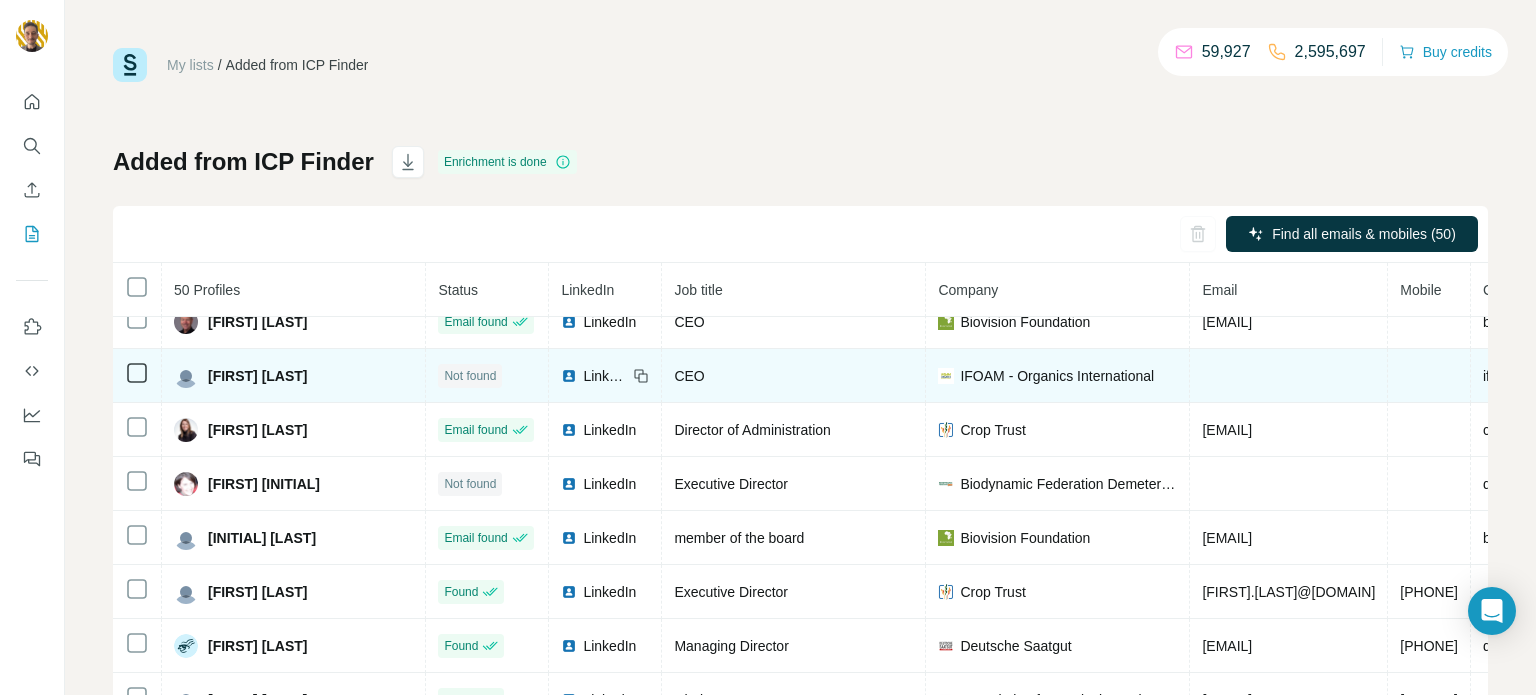 scroll, scrollTop: 0, scrollLeft: 0, axis: both 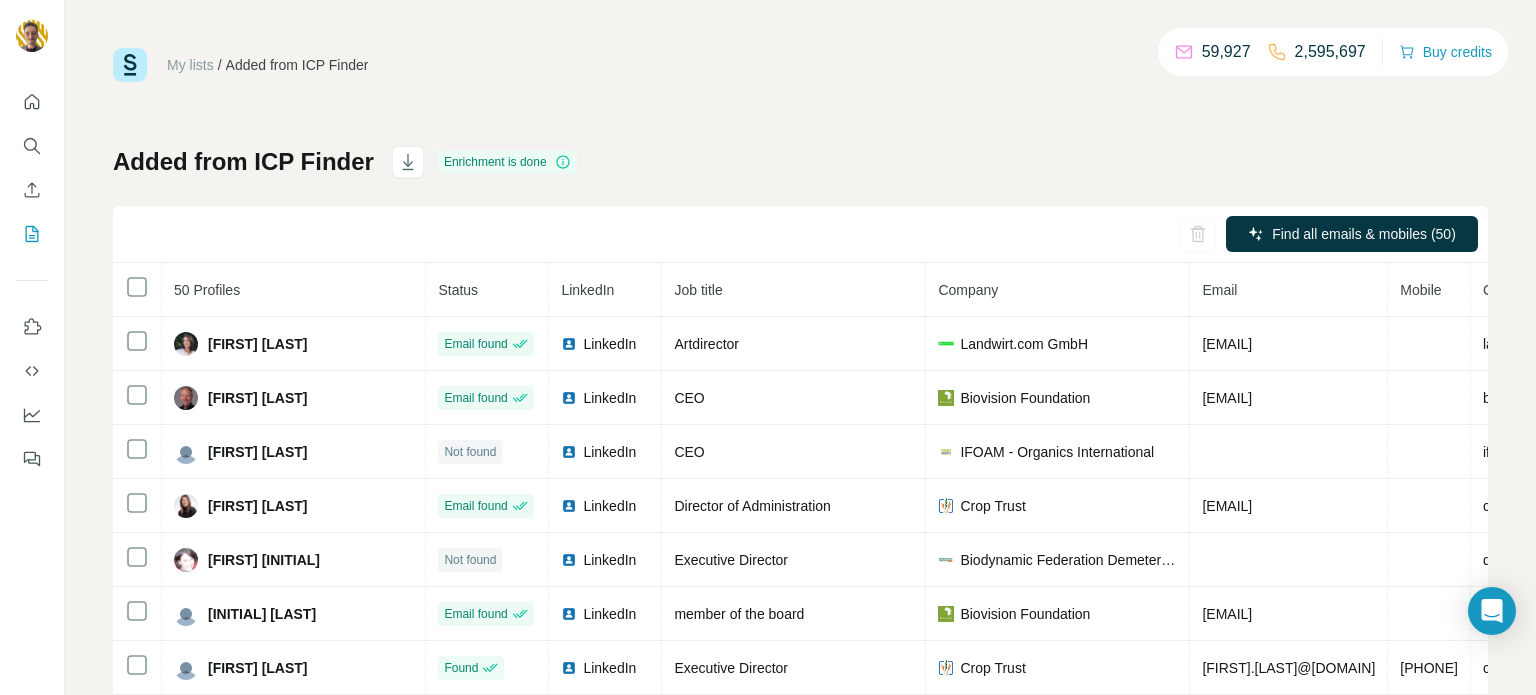 click on "My lists" at bounding box center (190, 65) 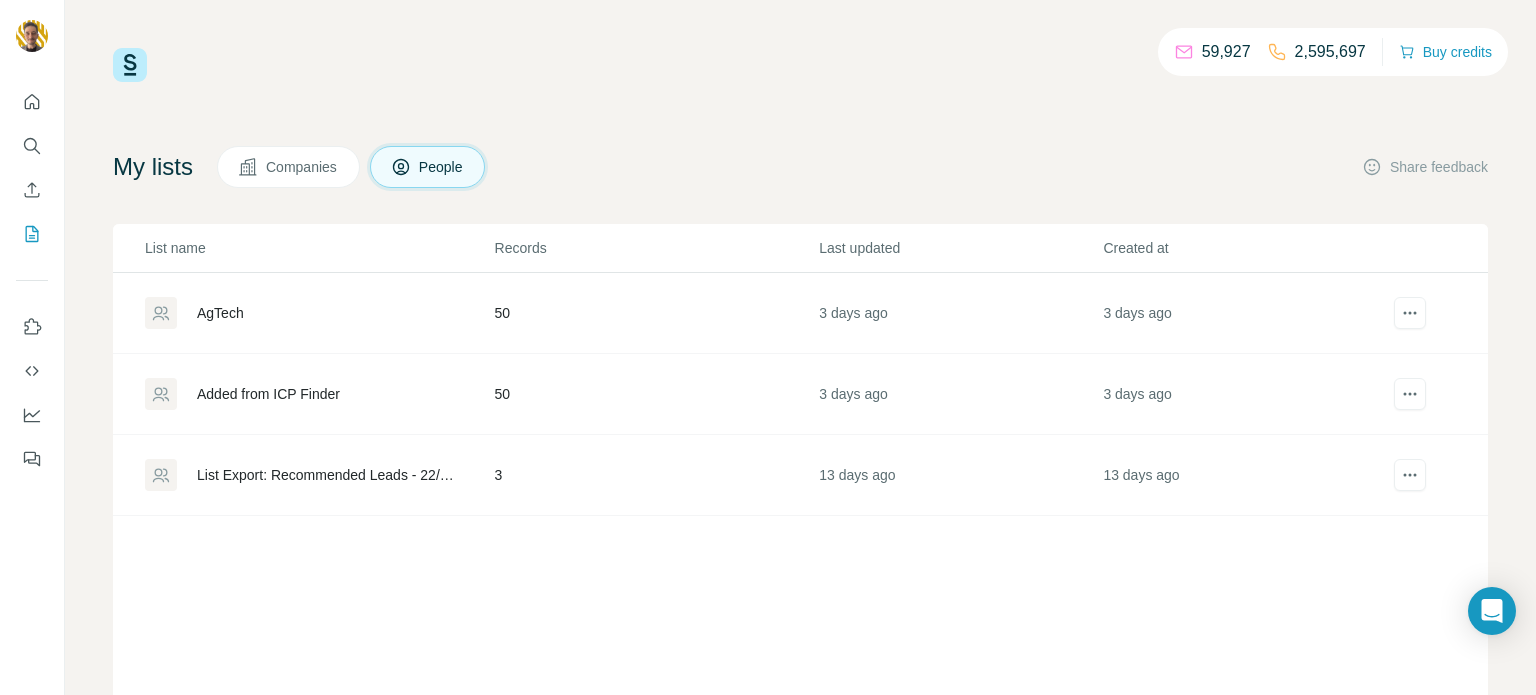 click on "AgTech" at bounding box center (220, 313) 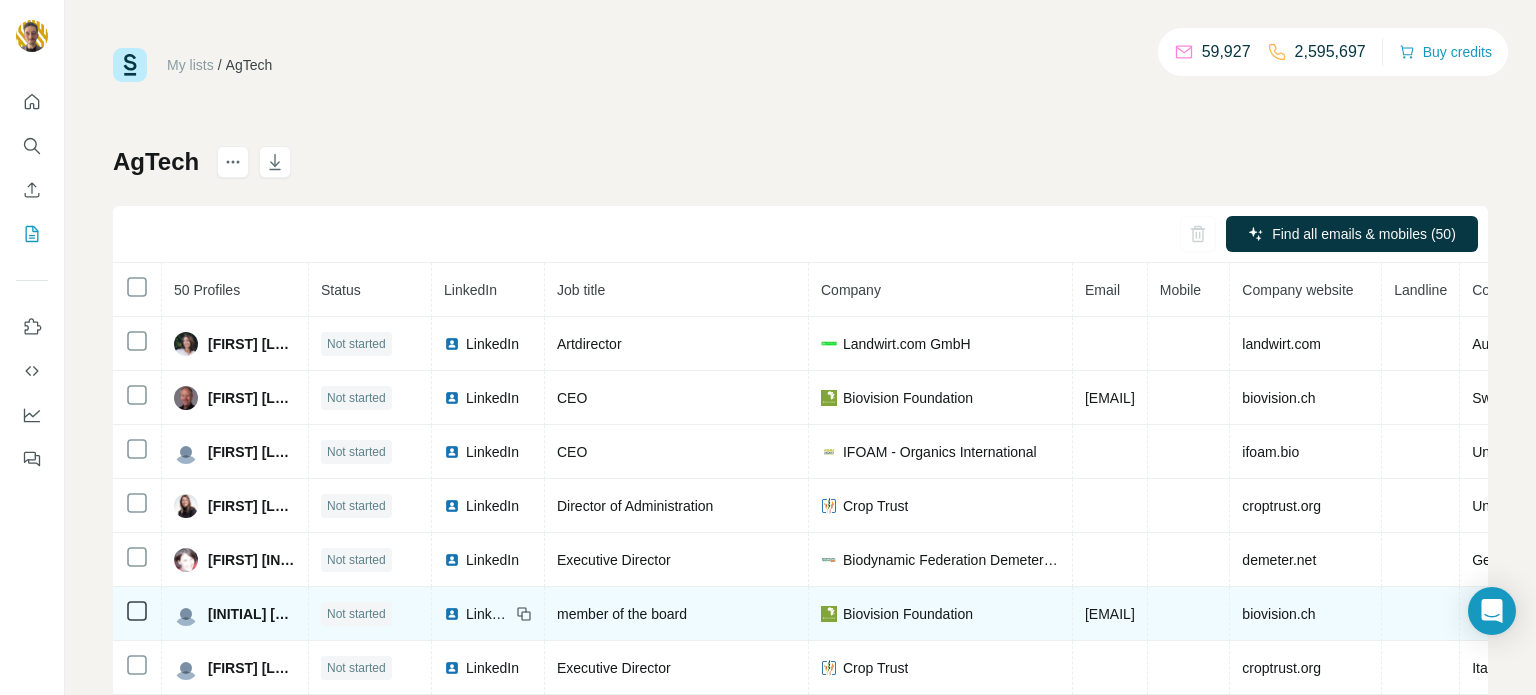 click on "Biovision Foundation" at bounding box center [908, 614] 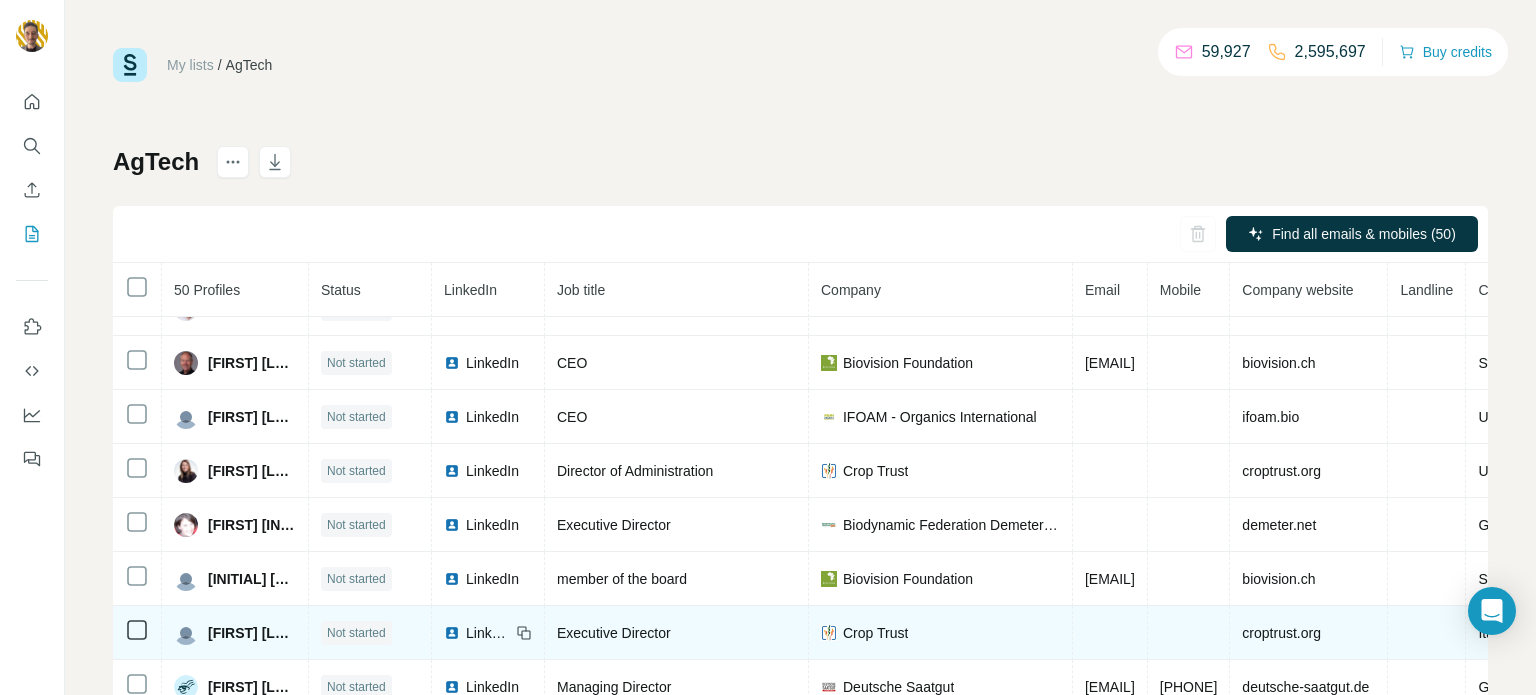 scroll, scrollTop: 0, scrollLeft: 0, axis: both 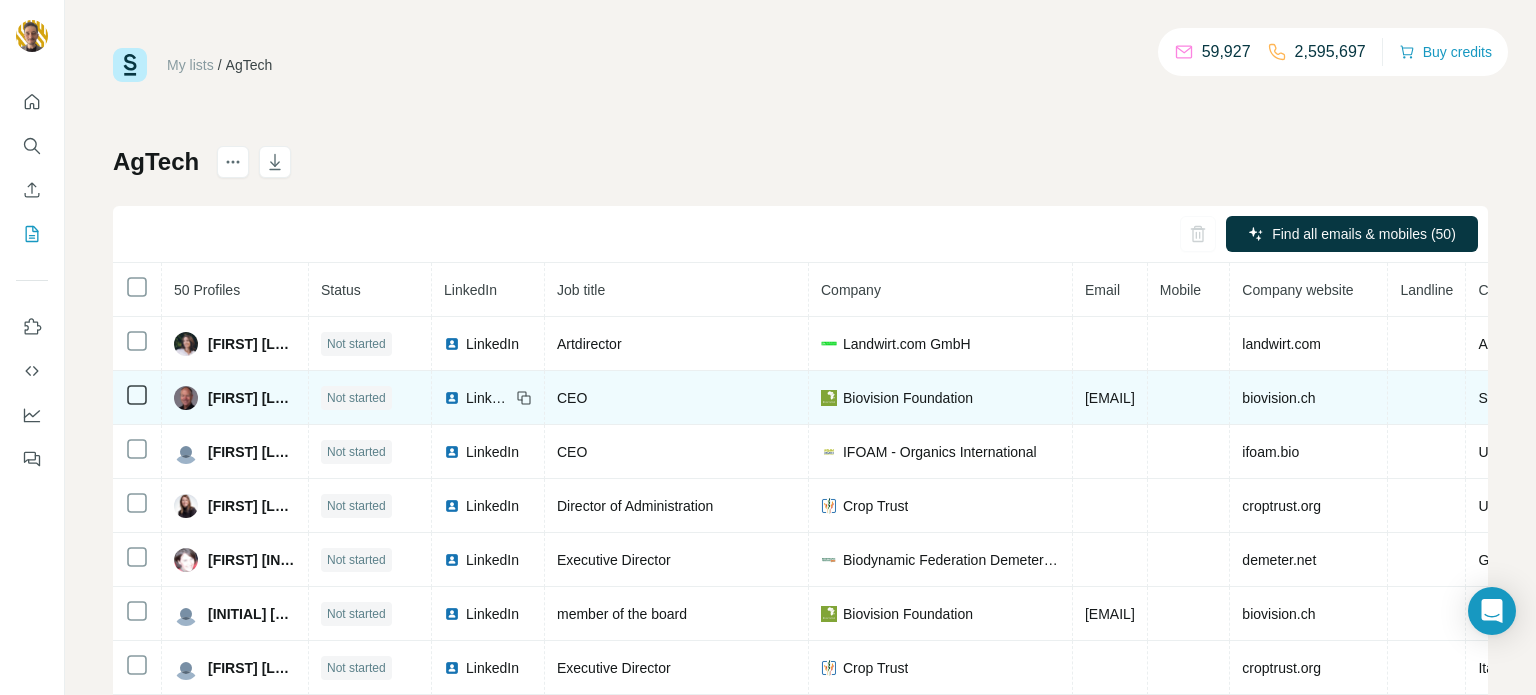 click on "LinkedIn" at bounding box center (488, 398) 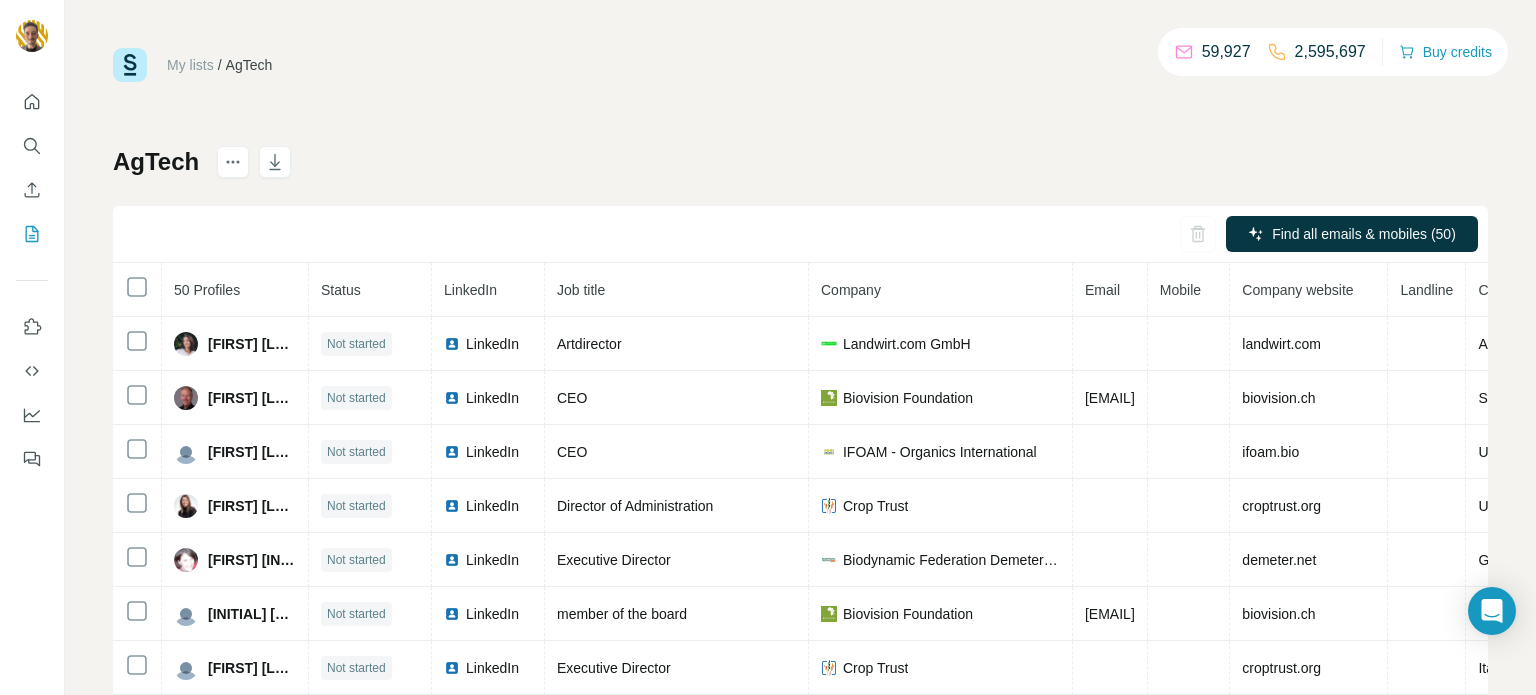 drag, startPoint x: 1419, startPoint y: 393, endPoint x: 1535, endPoint y: 427, distance: 120.880104 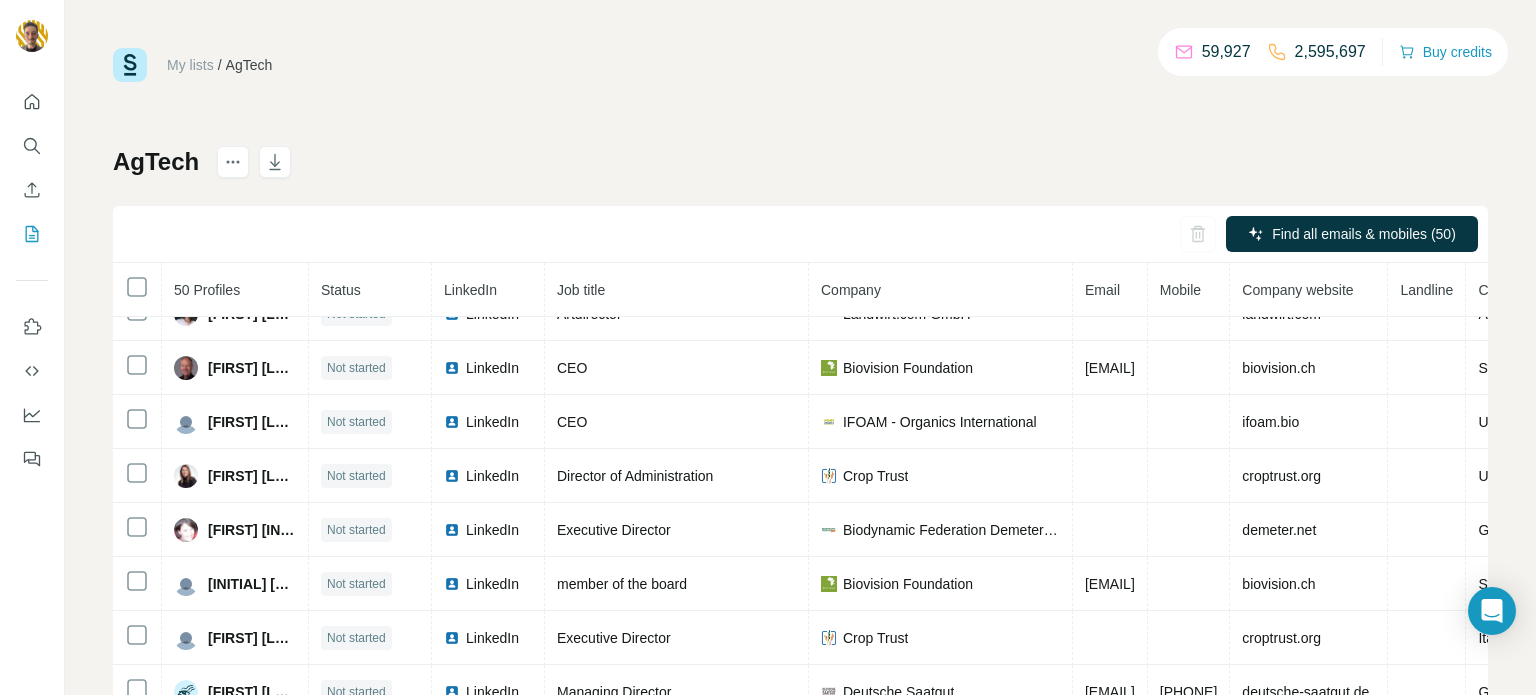 scroll, scrollTop: 31, scrollLeft: 0, axis: vertical 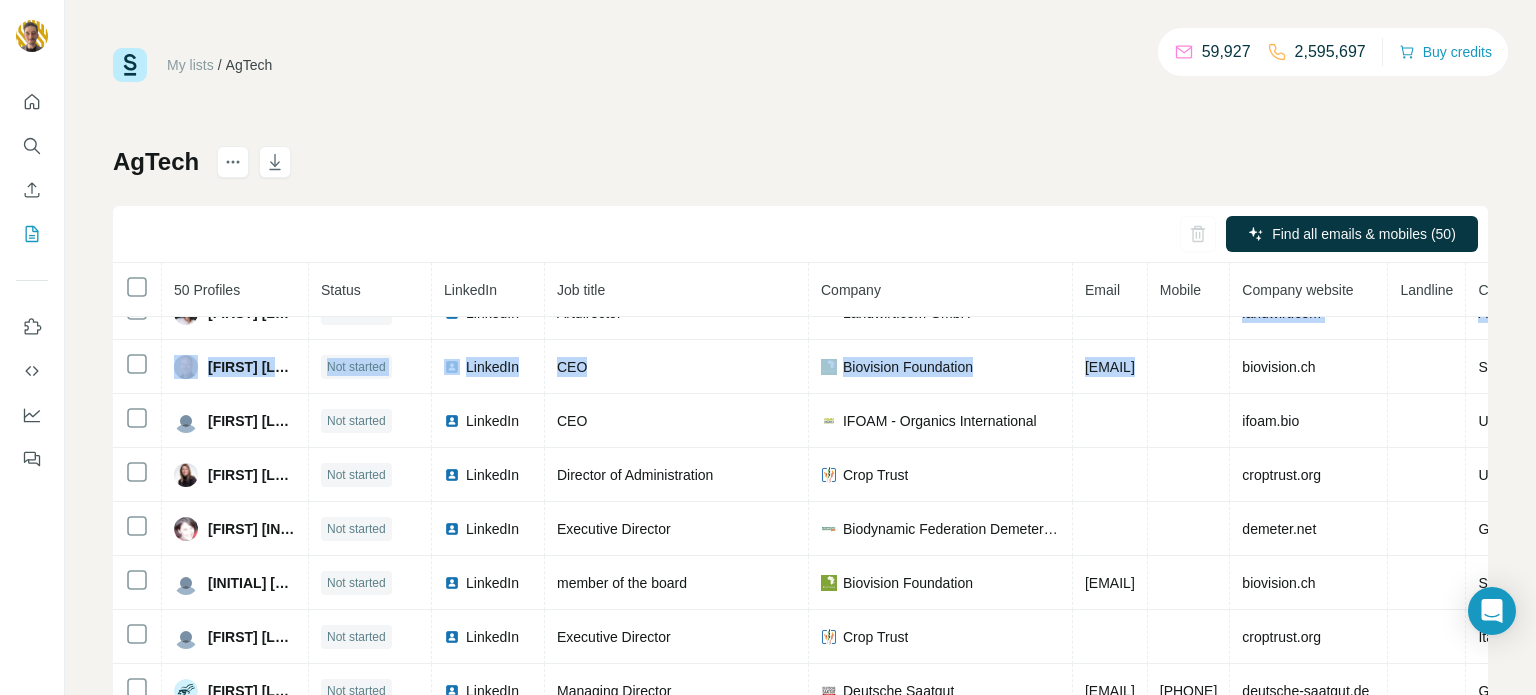 drag, startPoint x: 1468, startPoint y: 329, endPoint x: 1529, endPoint y: 350, distance: 64.513565 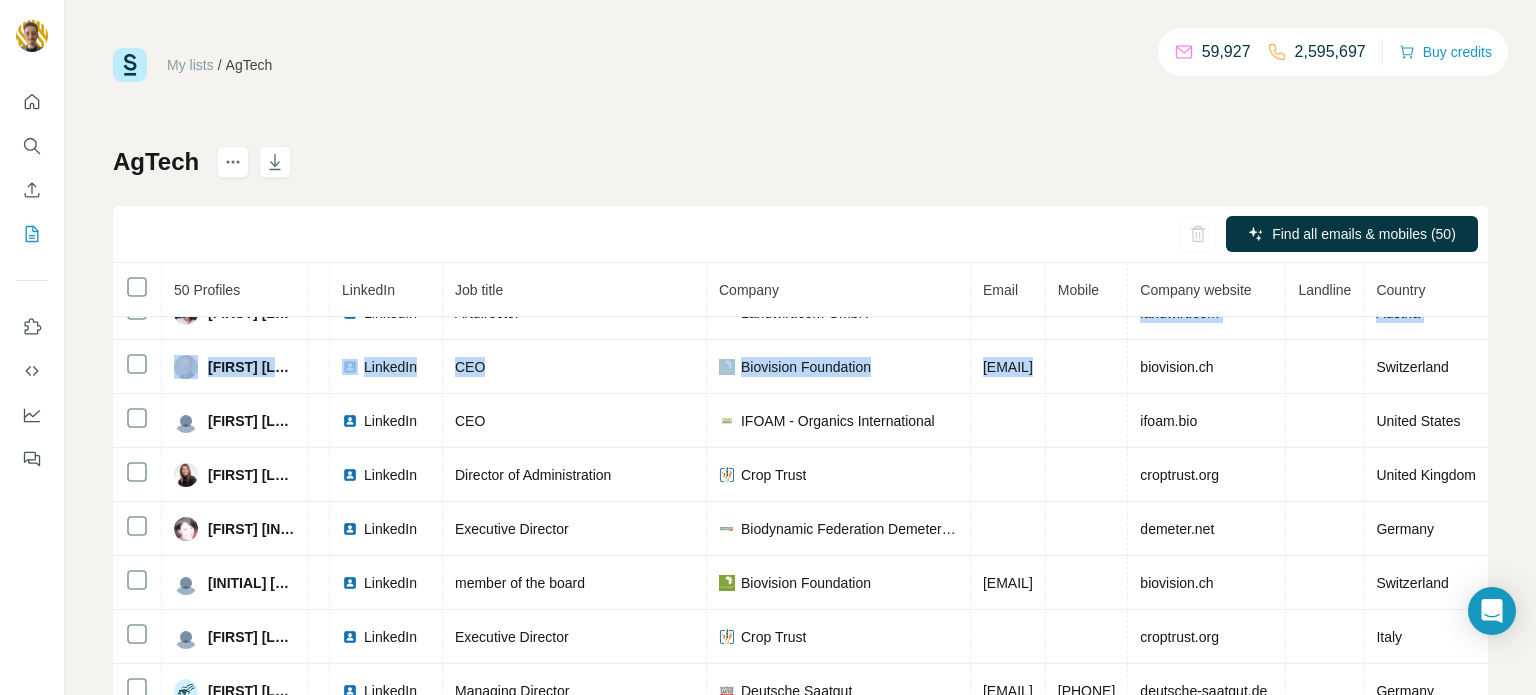 scroll, scrollTop: 31, scrollLeft: 472, axis: both 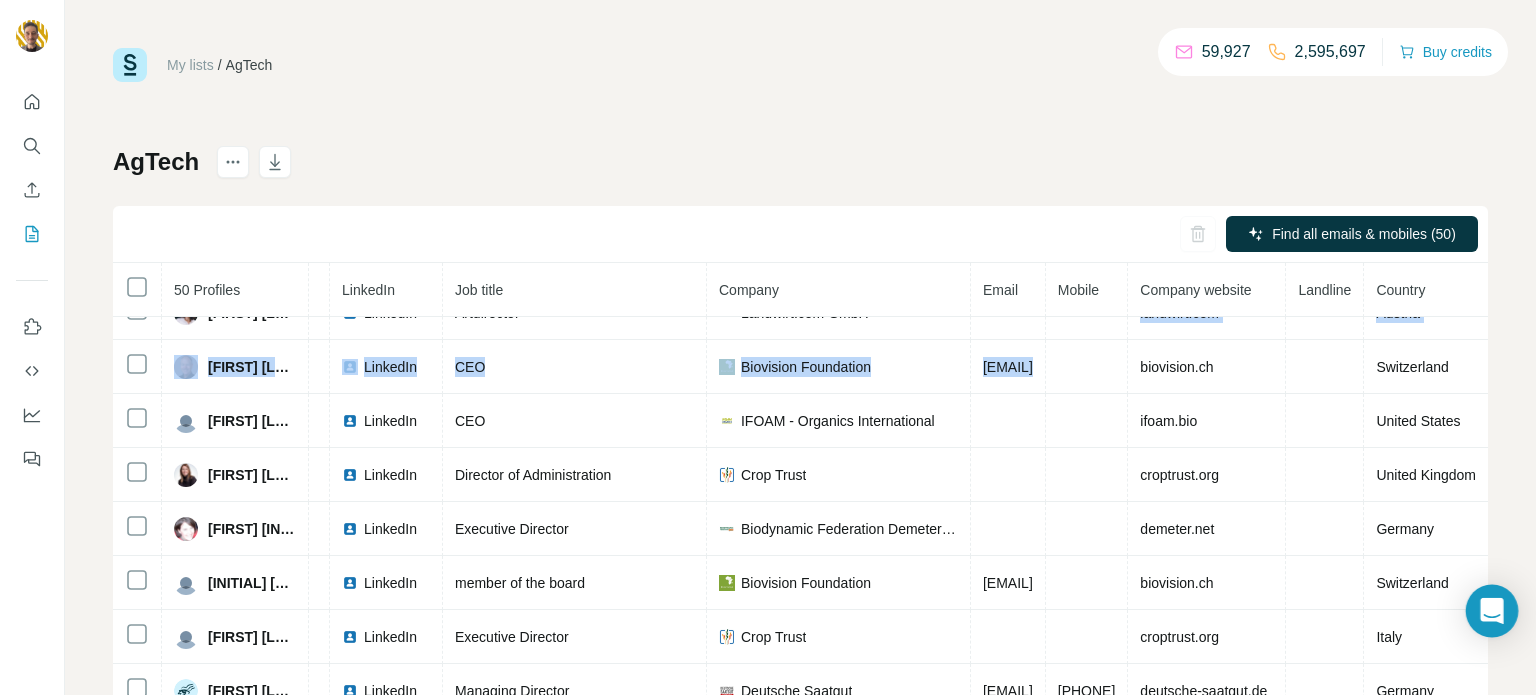 drag, startPoint x: 1231, startPoint y: 693, endPoint x: 1510, endPoint y: 624, distance: 287.40564 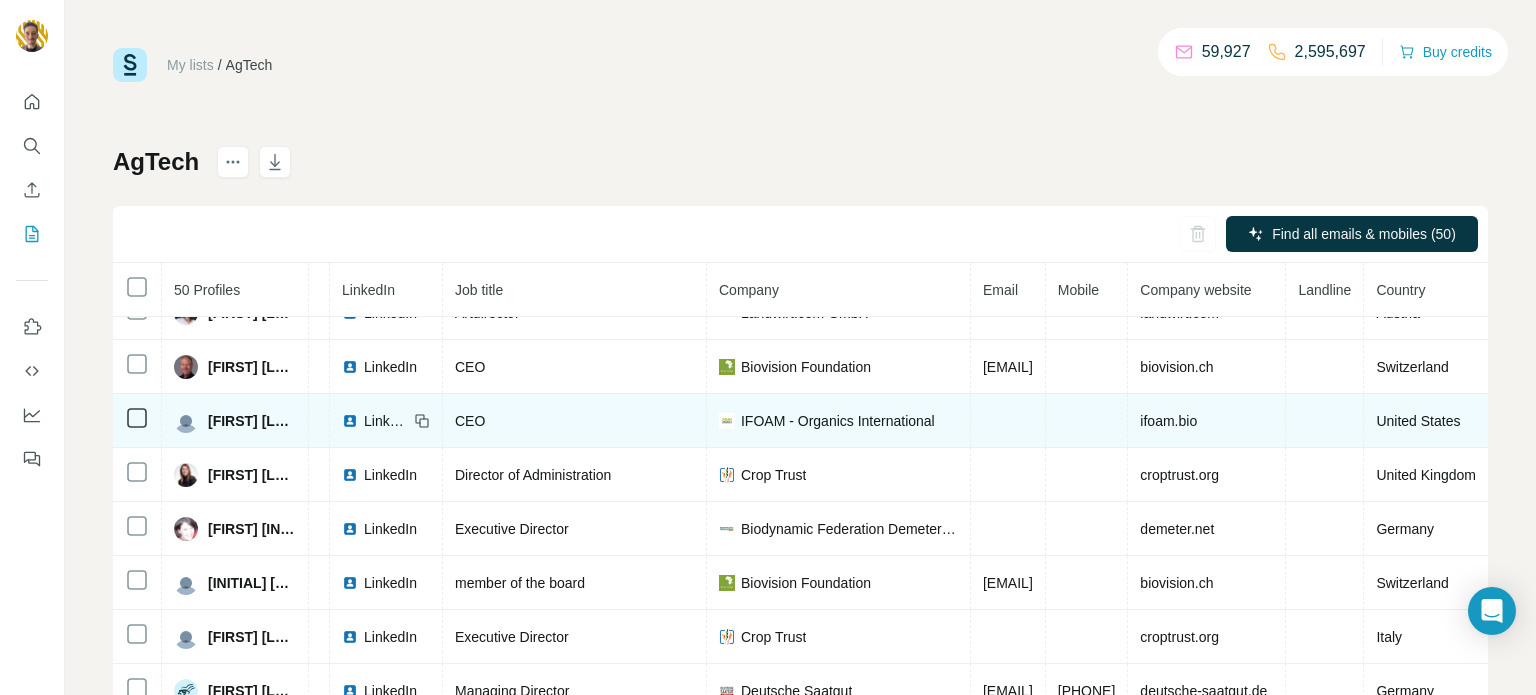 click on "ifoam.bio" at bounding box center (1207, 421) 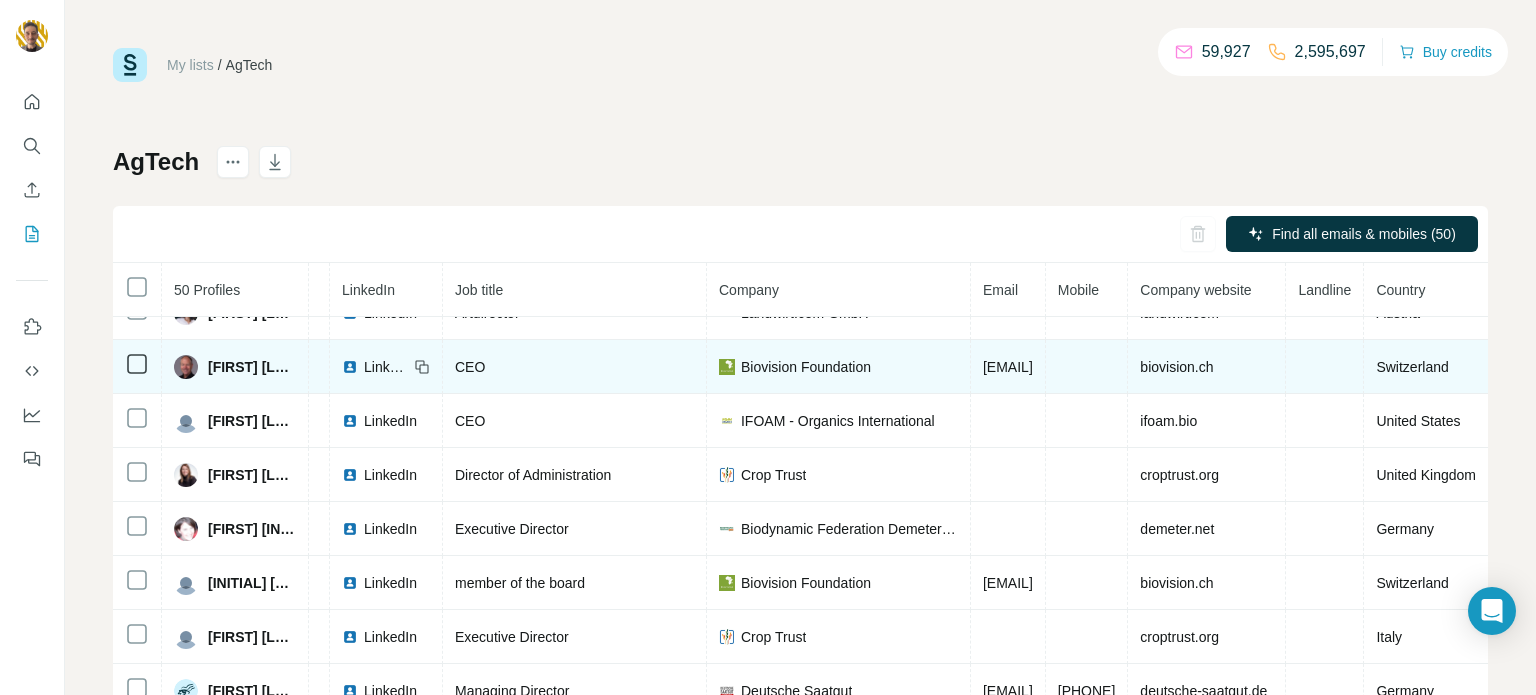 click on "biovision.ch" at bounding box center (1176, 367) 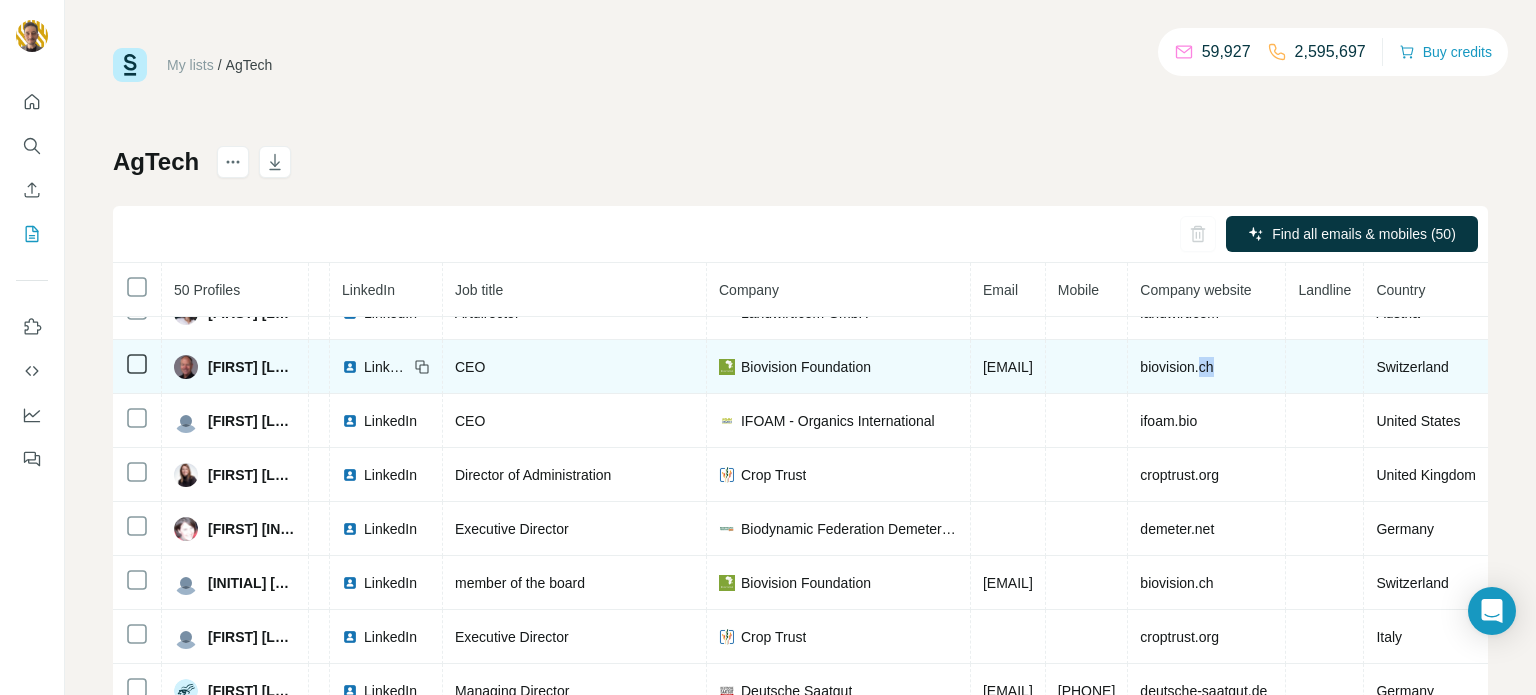 click on "biovision.ch" at bounding box center (1176, 367) 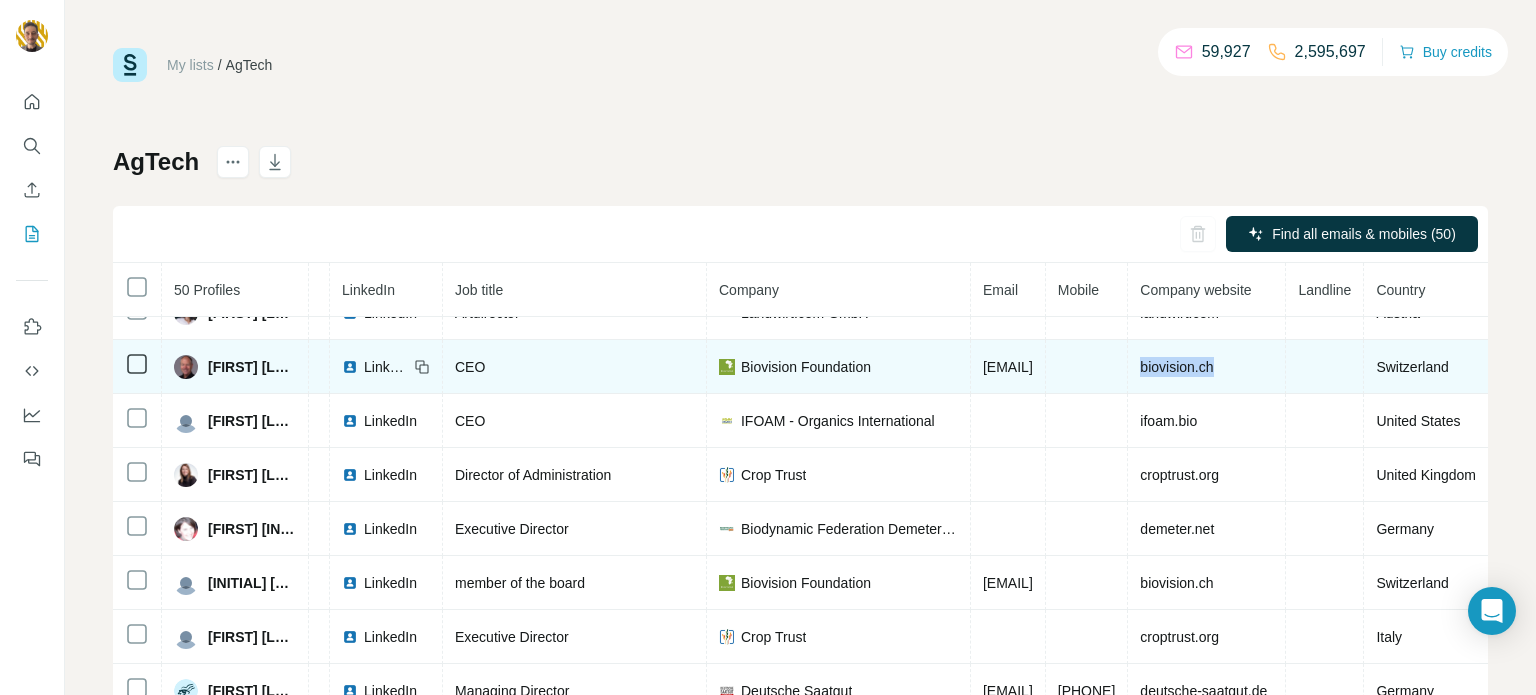 click on "biovision.ch" at bounding box center [1176, 367] 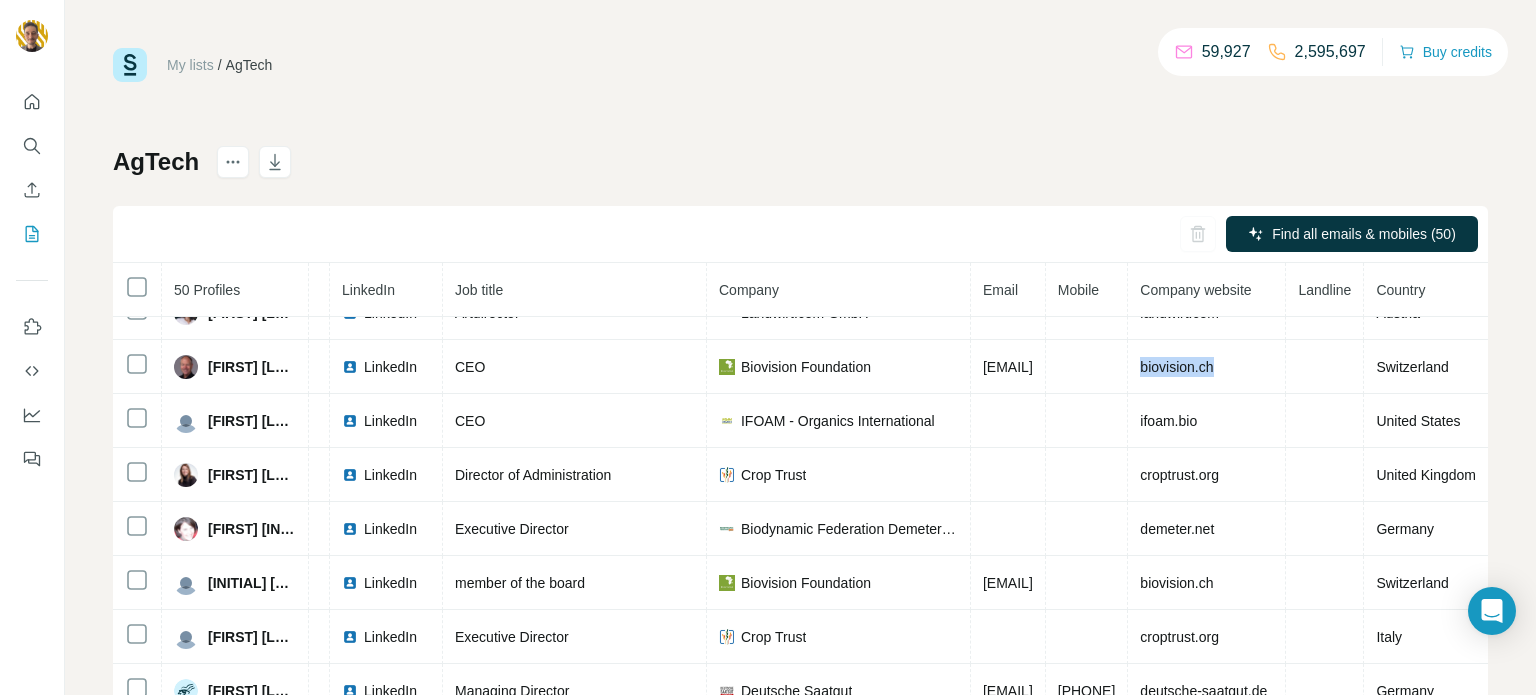 copy on "biovision.ch" 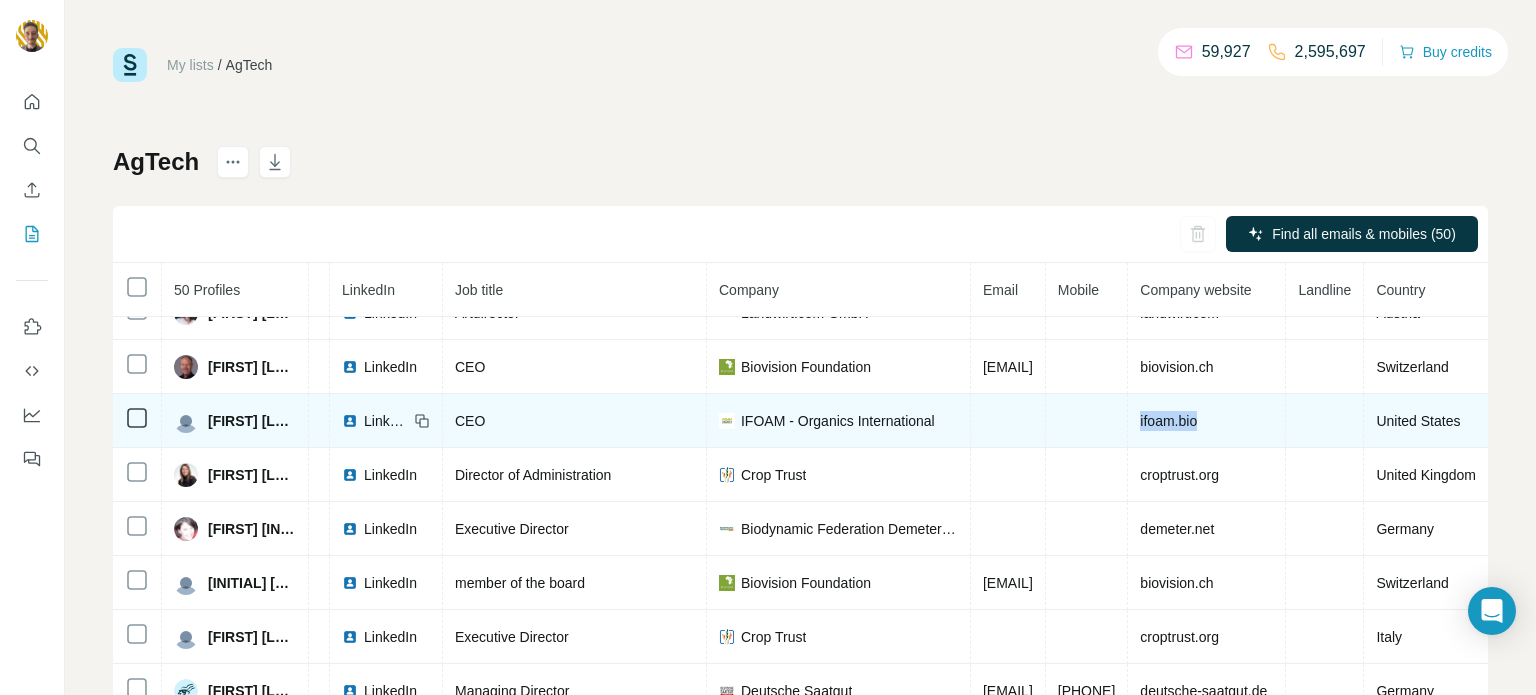drag, startPoint x: 1179, startPoint y: 417, endPoint x: 1115, endPoint y: 413, distance: 64.12488 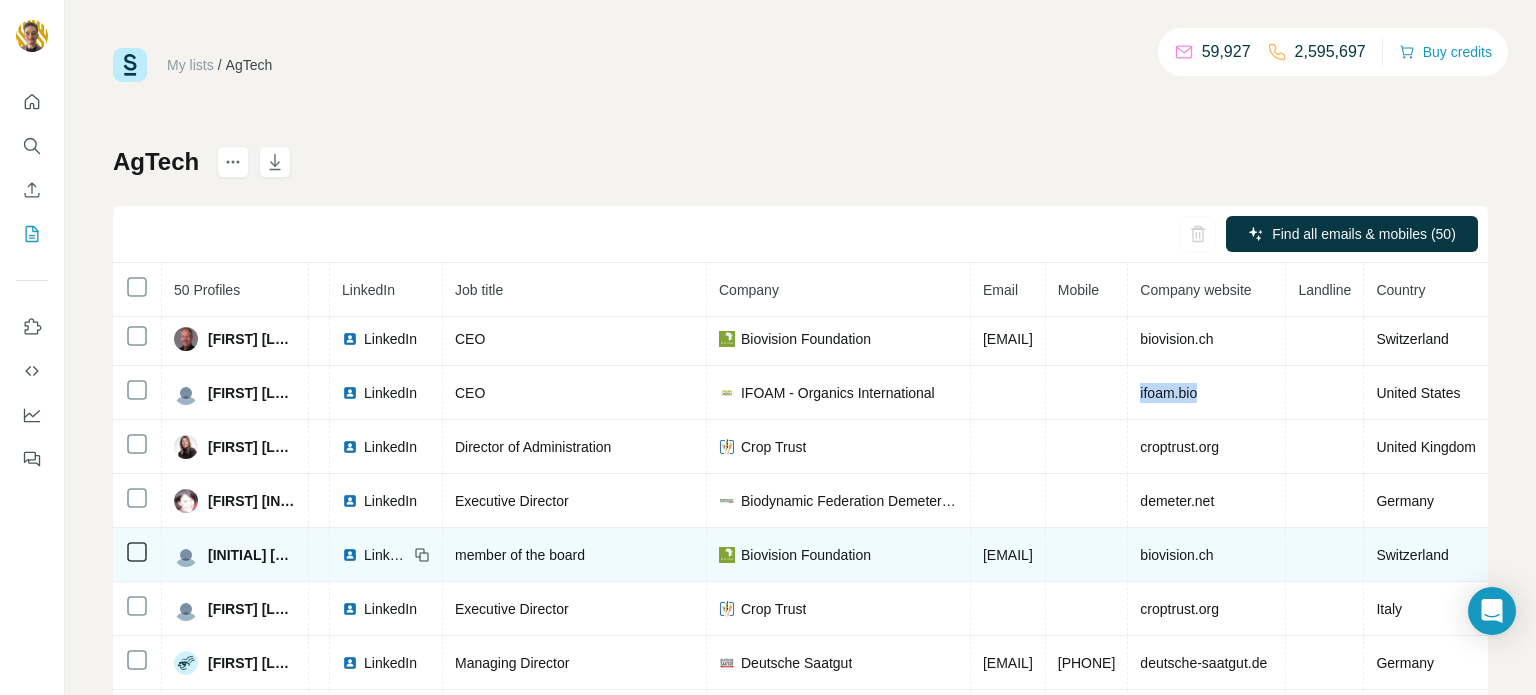 scroll, scrollTop: 62, scrollLeft: 472, axis: both 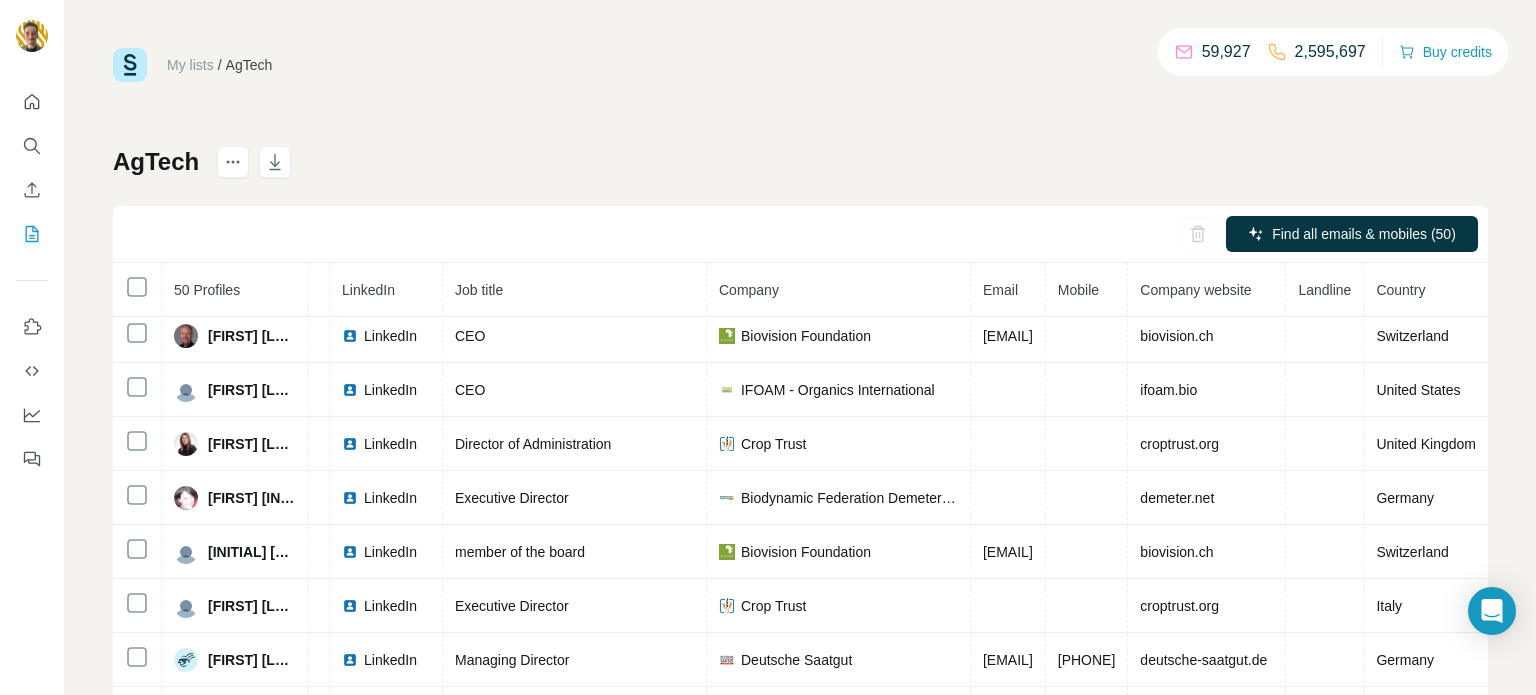 click on "Company" at bounding box center (749, 290) 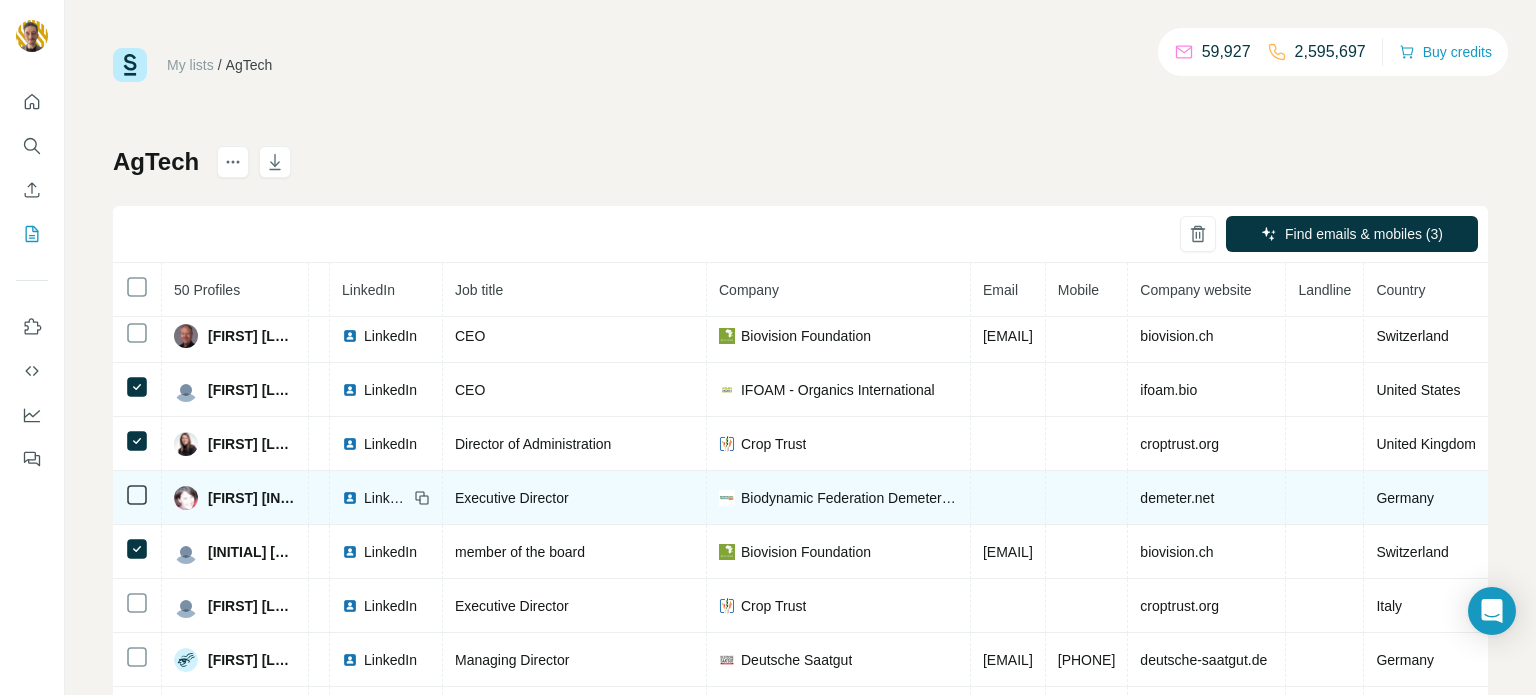 click 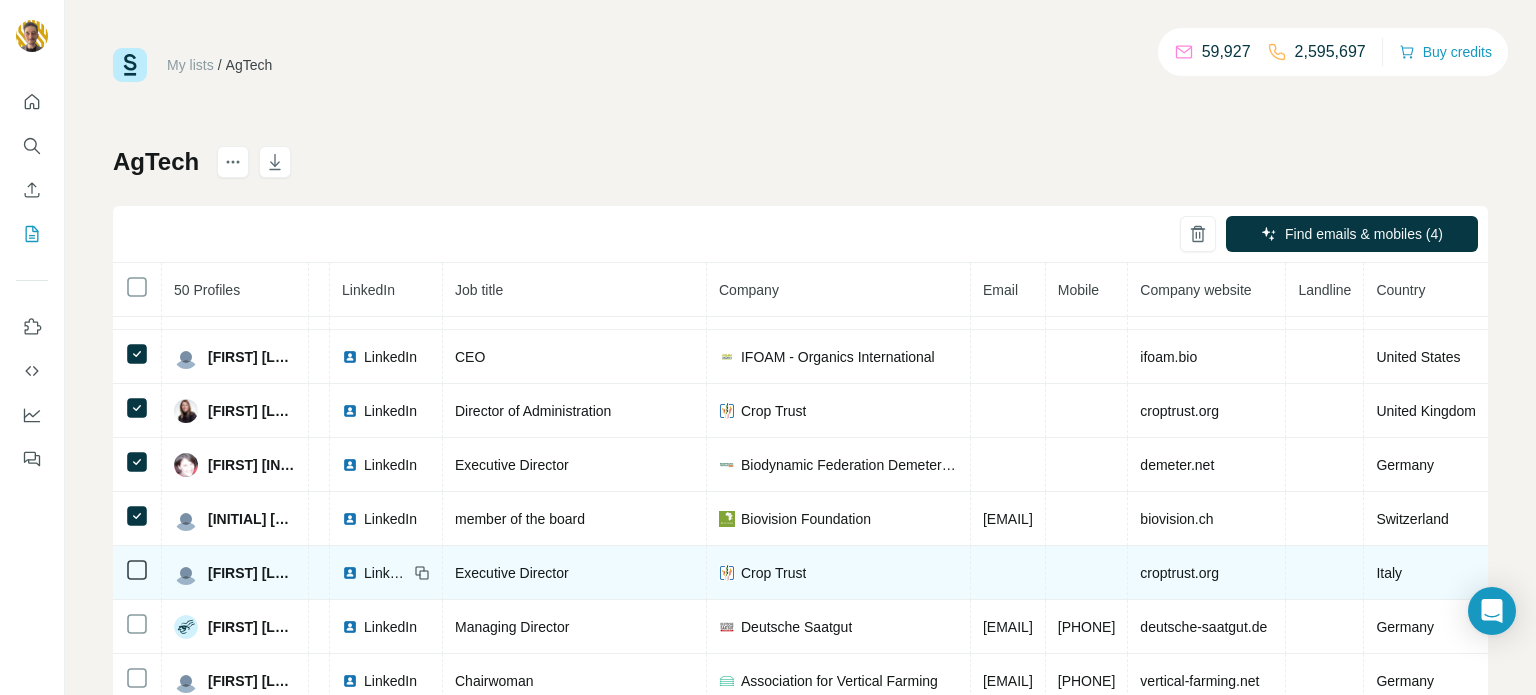 scroll, scrollTop: 167, scrollLeft: 472, axis: both 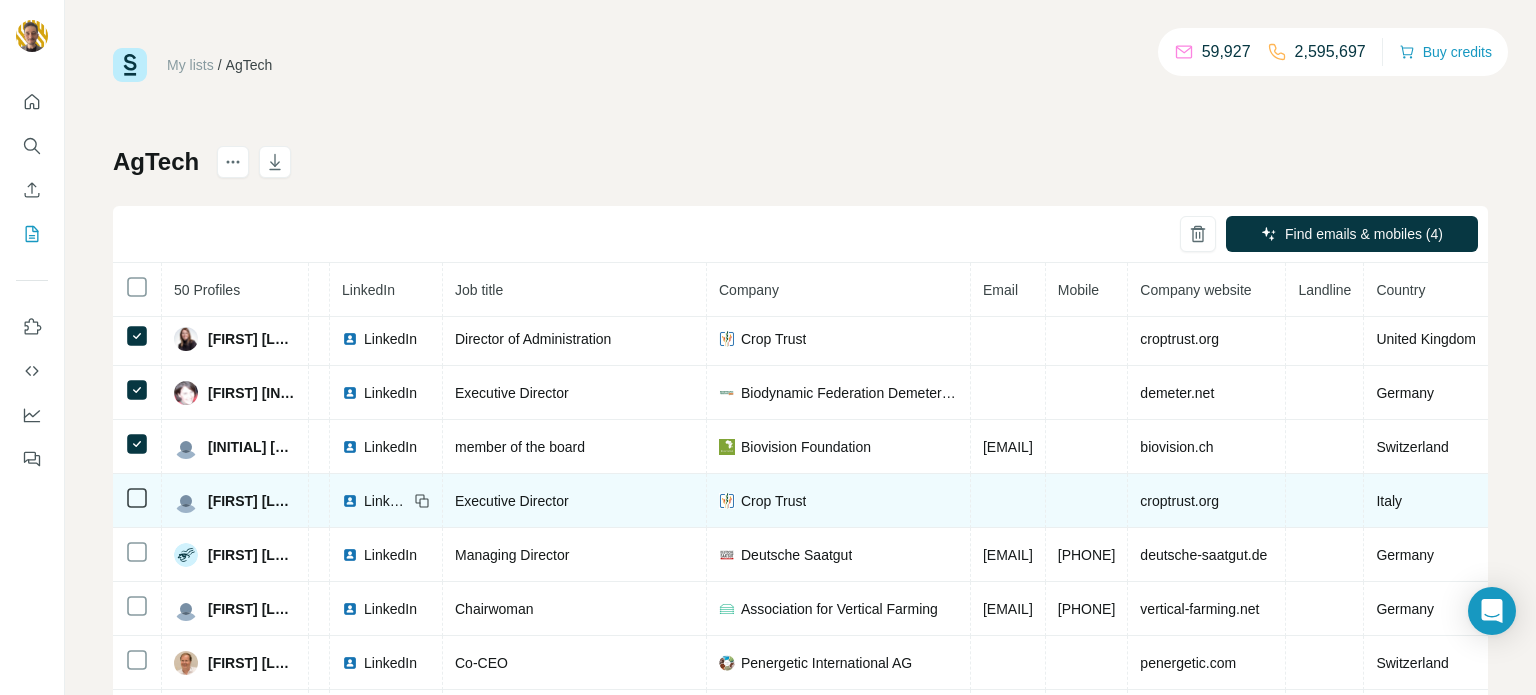 click at bounding box center [137, 501] 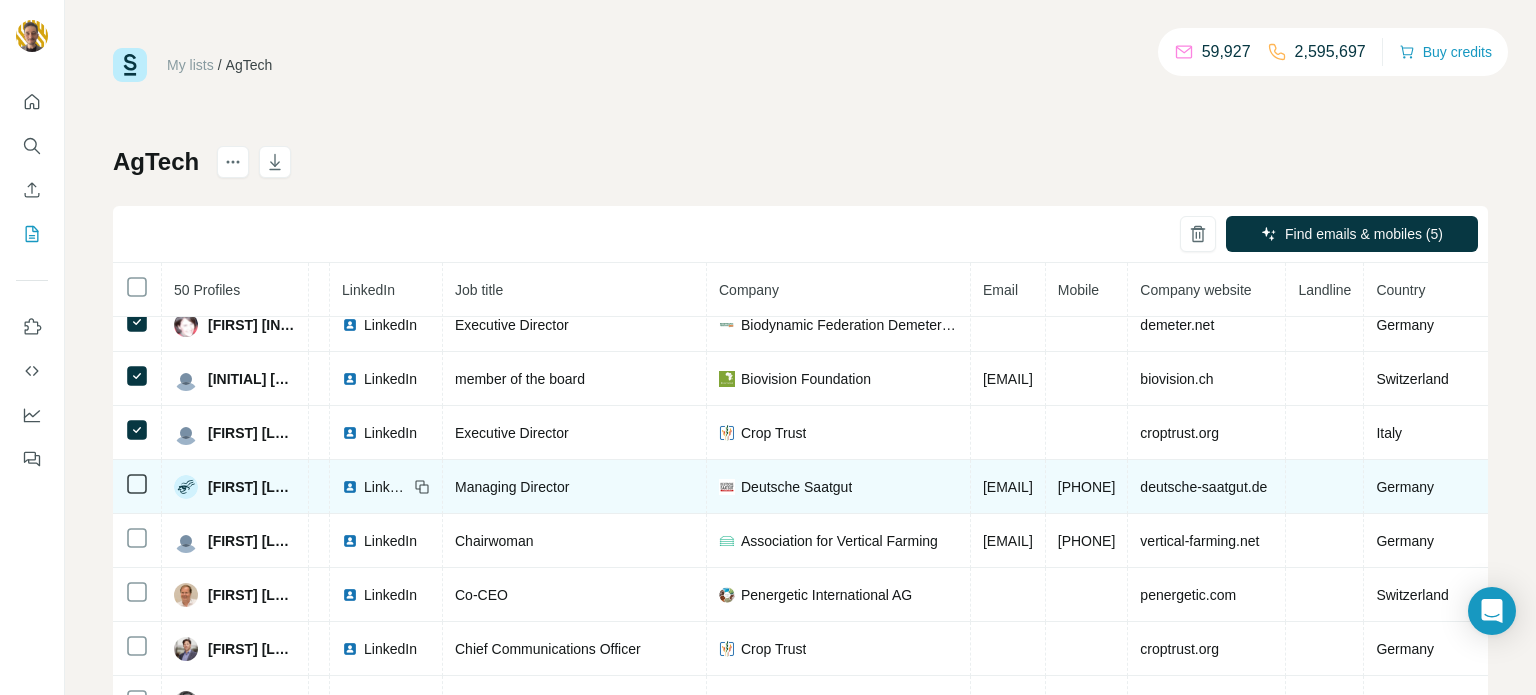 scroll, scrollTop: 240, scrollLeft: 472, axis: both 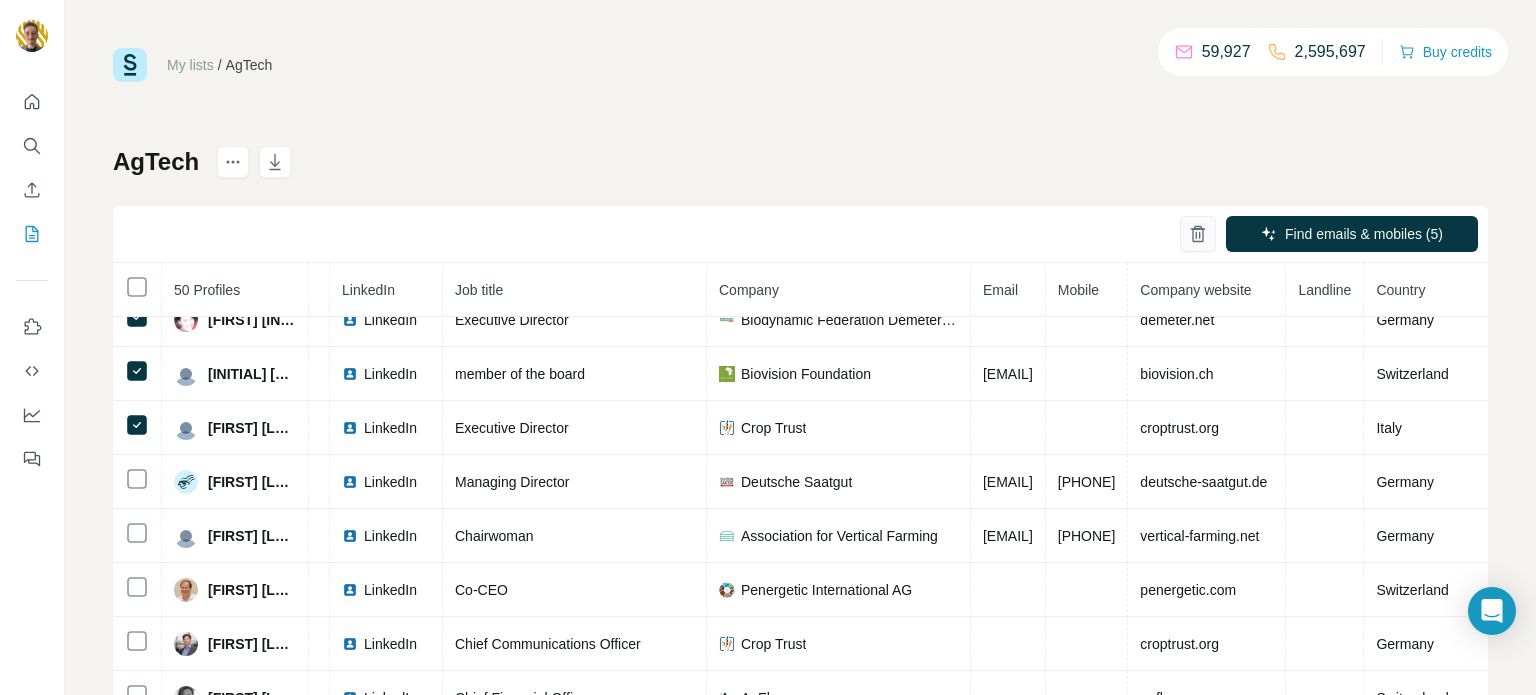 click at bounding box center (1198, 234) 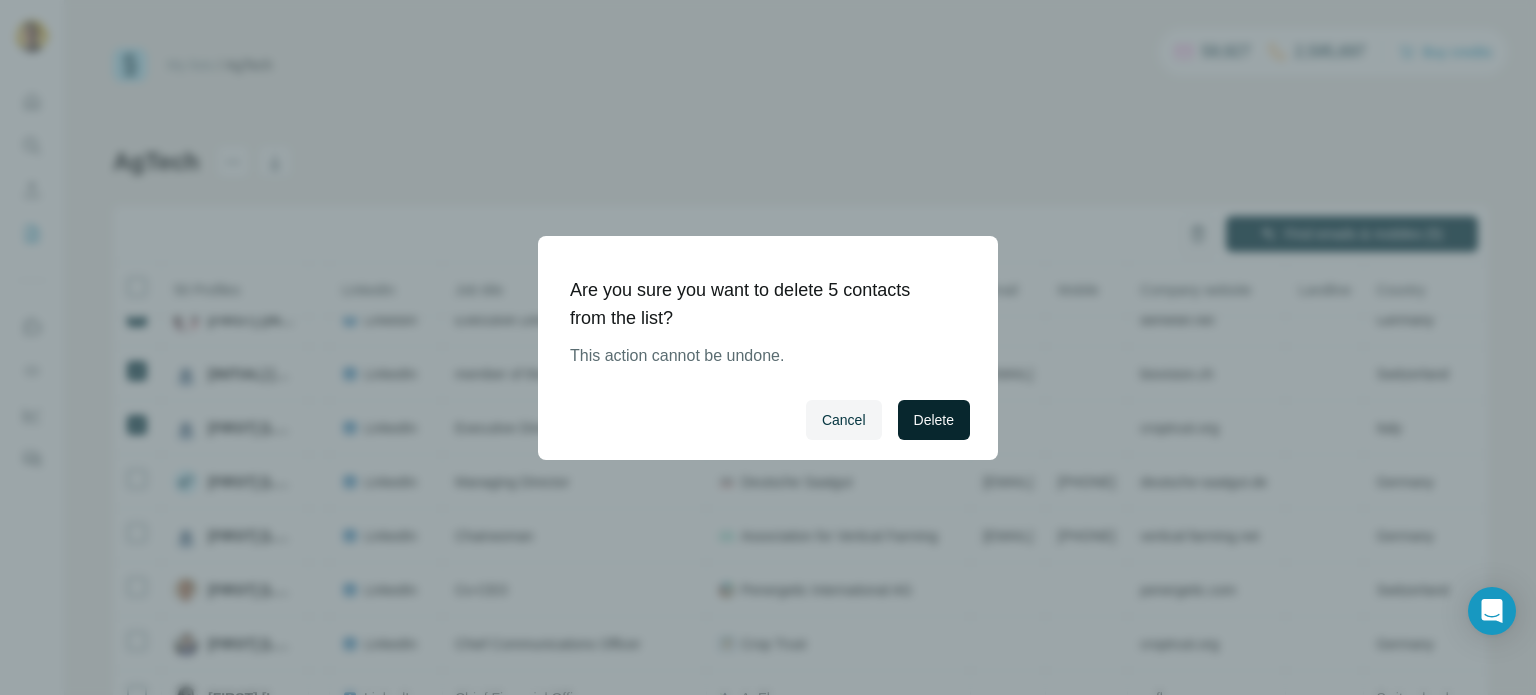 click on "Delete" at bounding box center [934, 420] 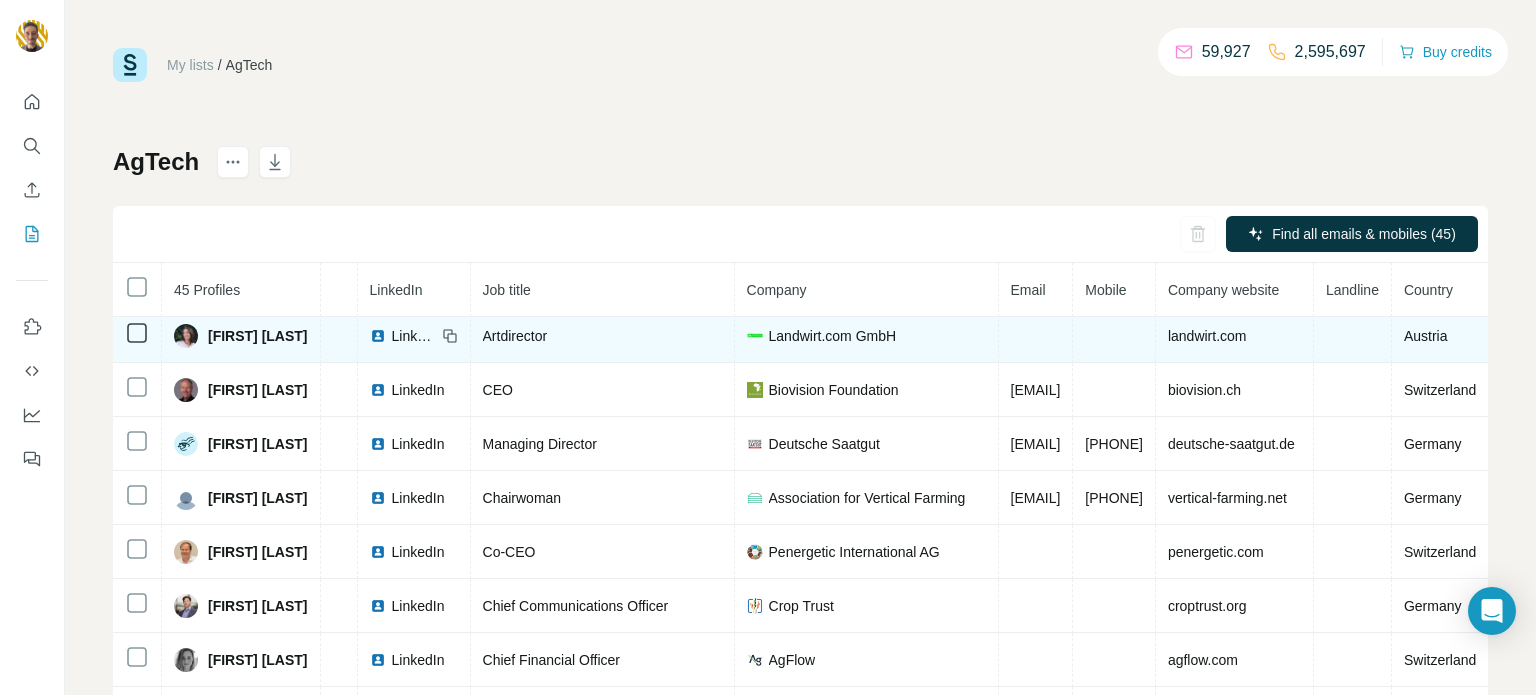 scroll, scrollTop: 10, scrollLeft: 429, axis: both 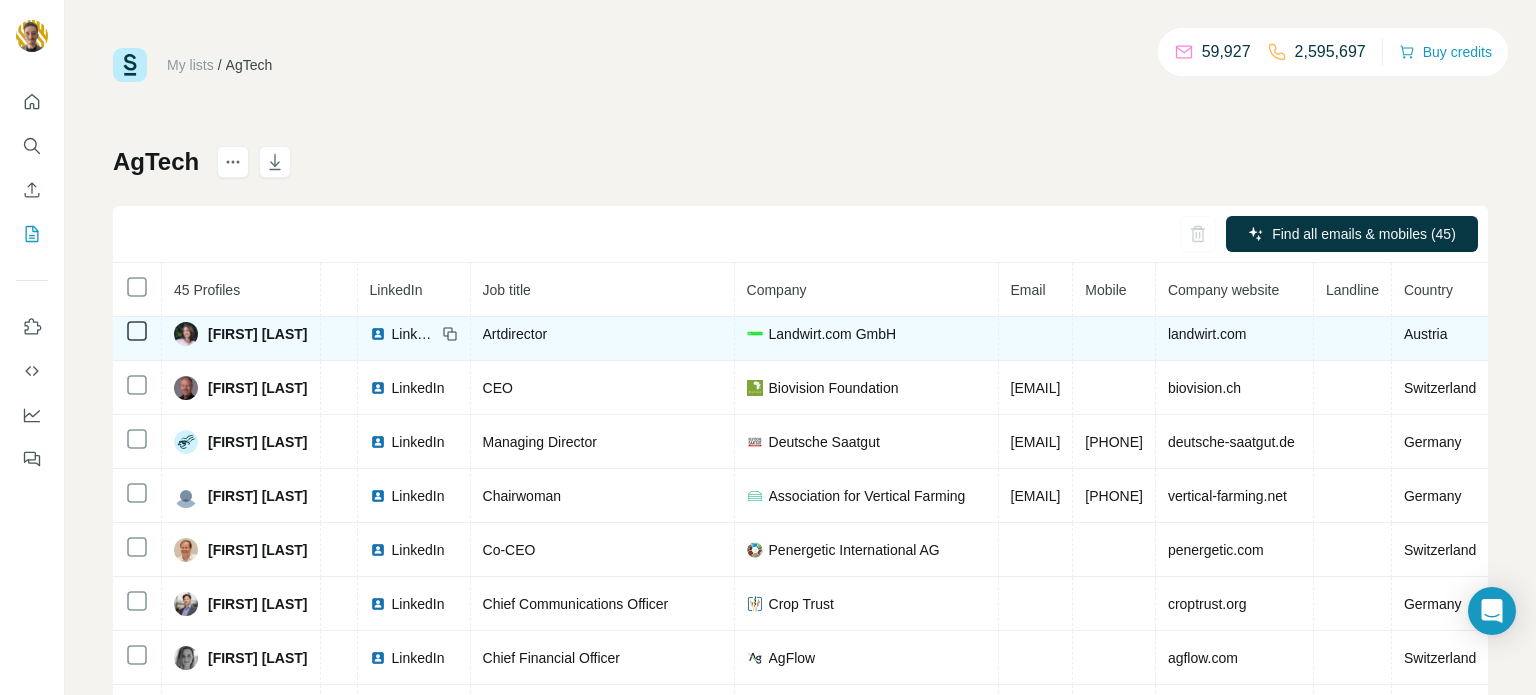 drag, startPoint x: 1239, startPoint y: 345, endPoint x: 1201, endPoint y: 324, distance: 43.416588 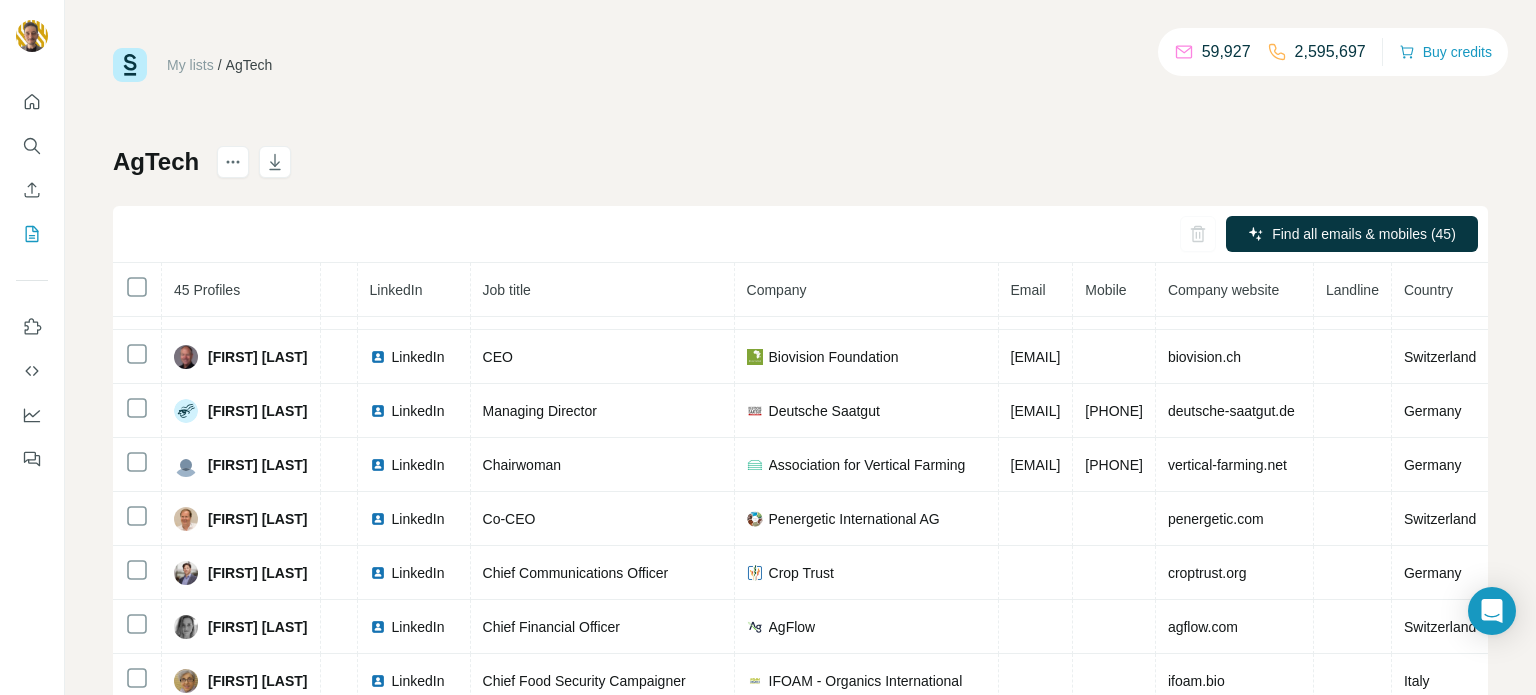 scroll, scrollTop: 0, scrollLeft: 429, axis: horizontal 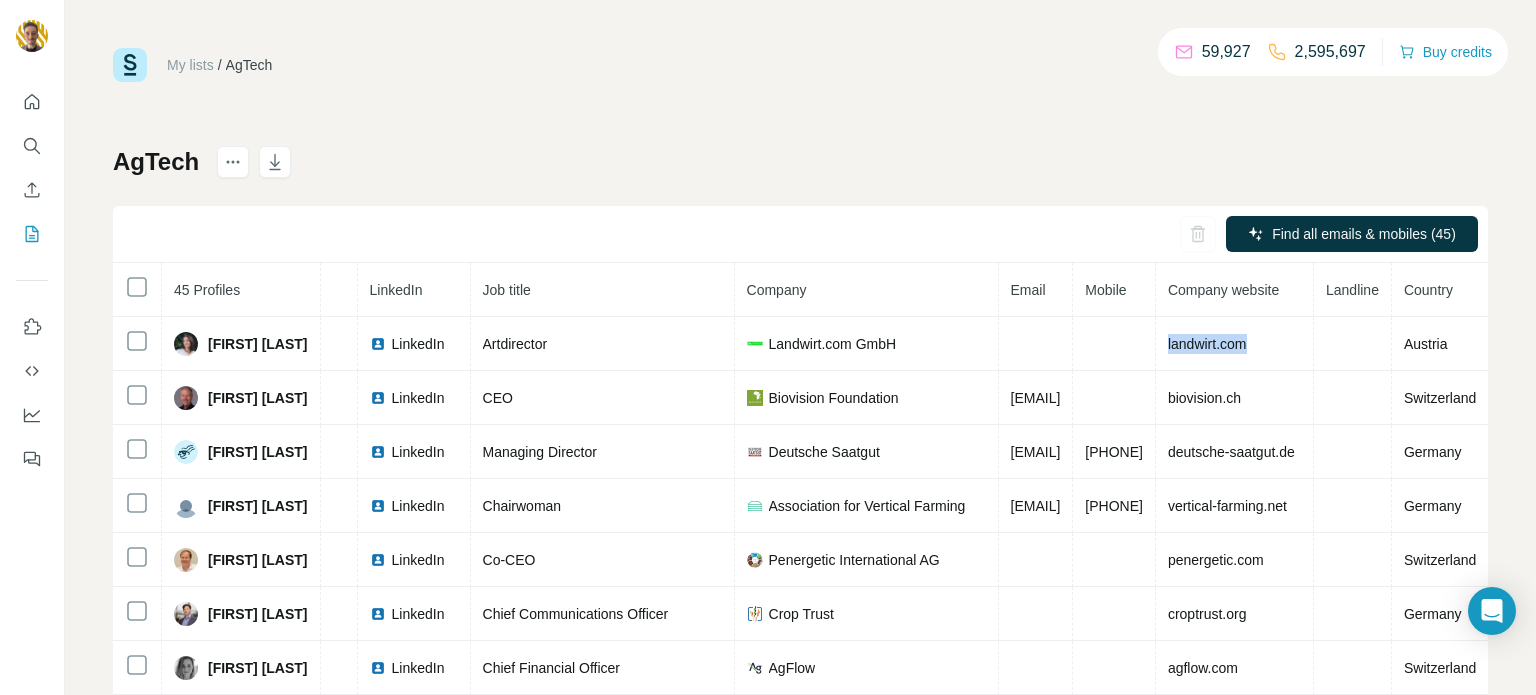 drag, startPoint x: 1243, startPoint y: 339, endPoint x: 1131, endPoint y: 310, distance: 115.69356 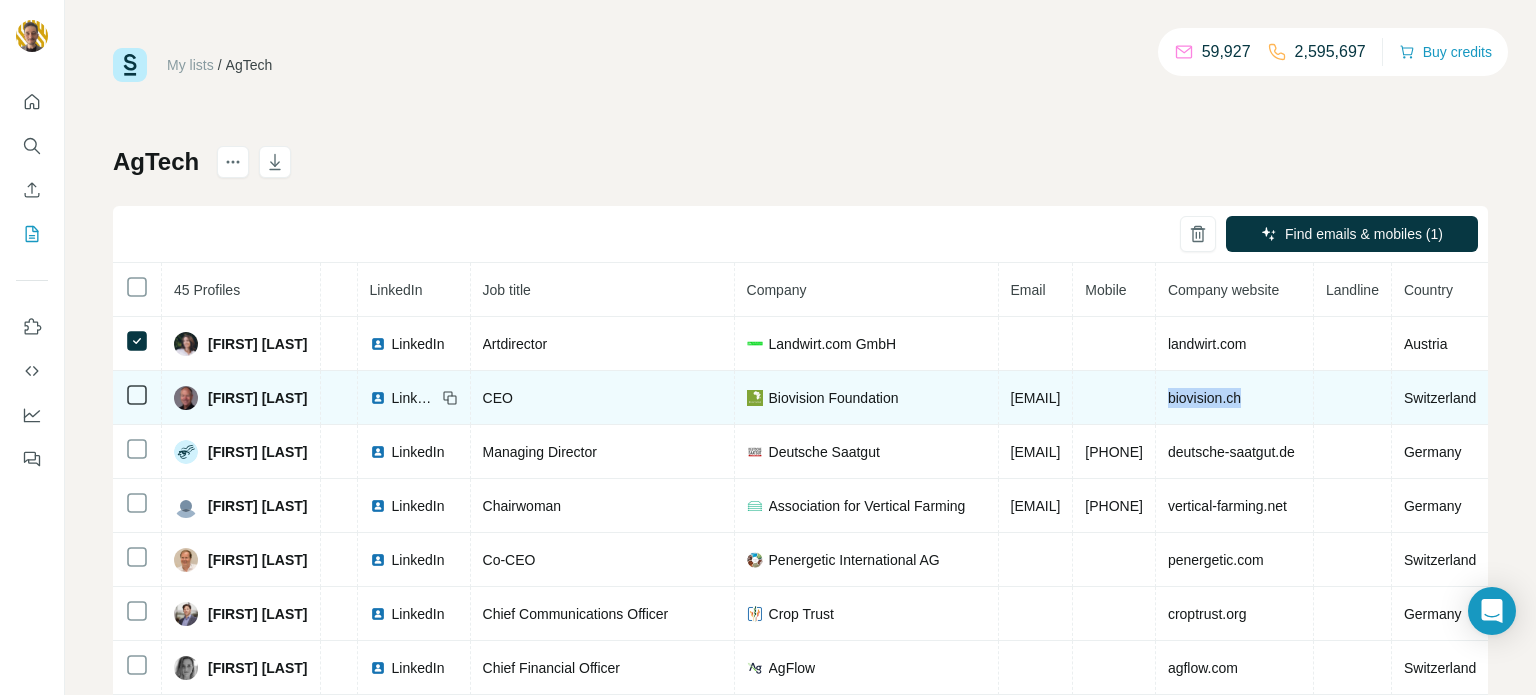 drag, startPoint x: 1242, startPoint y: 407, endPoint x: 1160, endPoint y: 398, distance: 82.492424 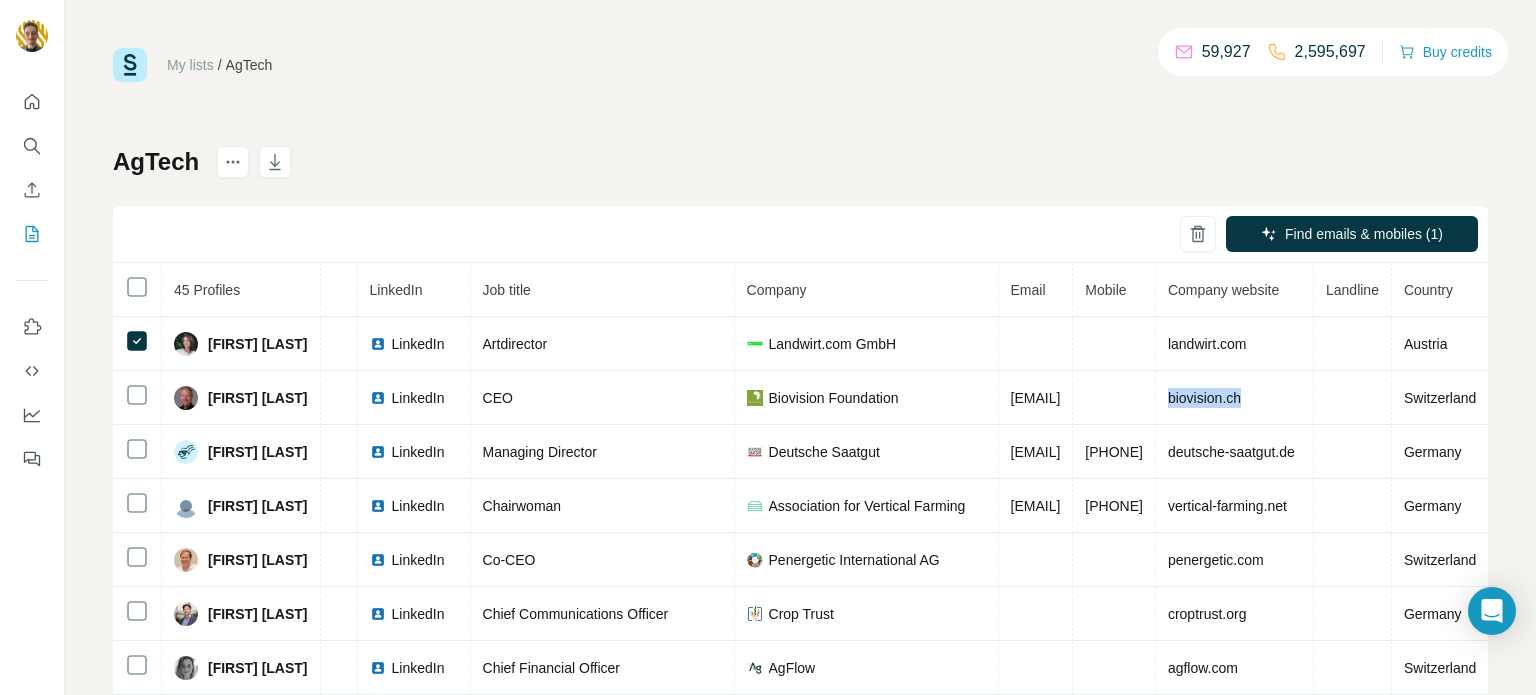 copy on "biovision.ch" 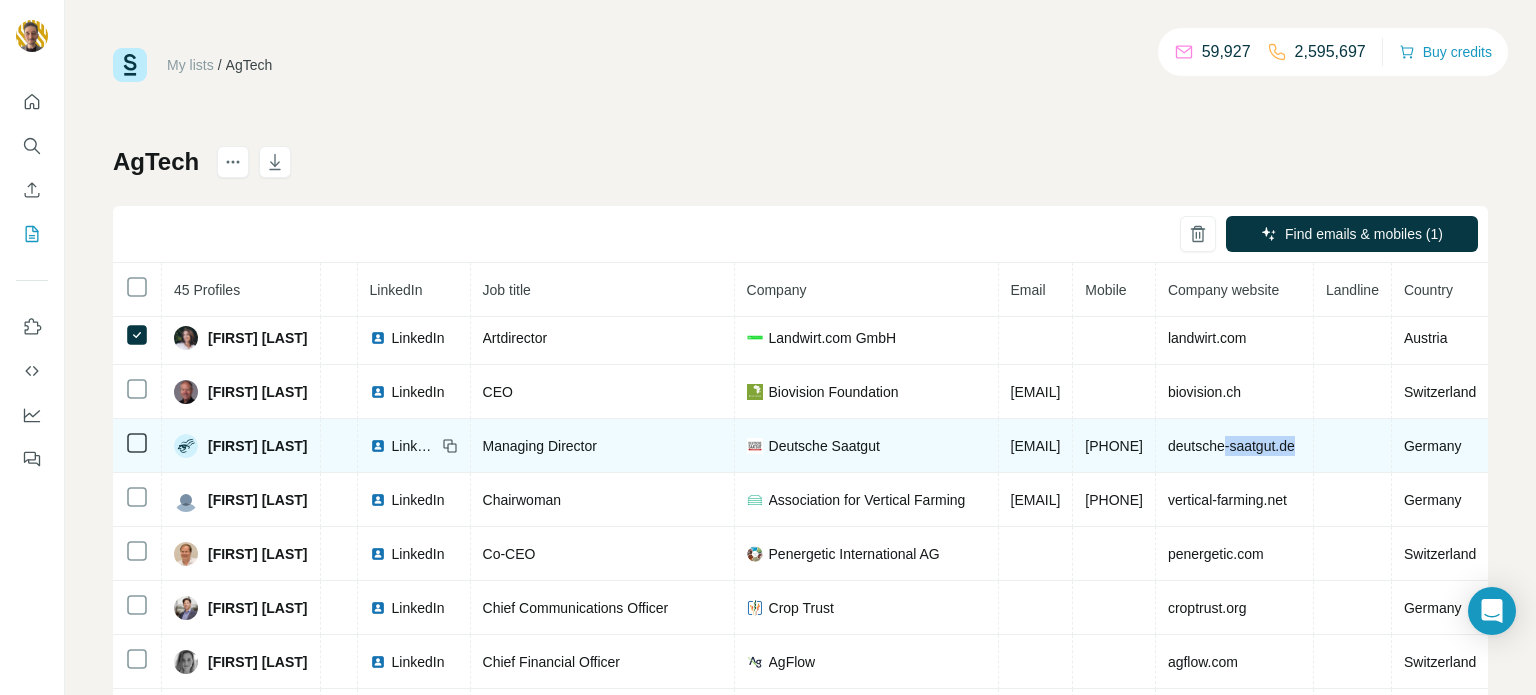 scroll, scrollTop: 10, scrollLeft: 429, axis: both 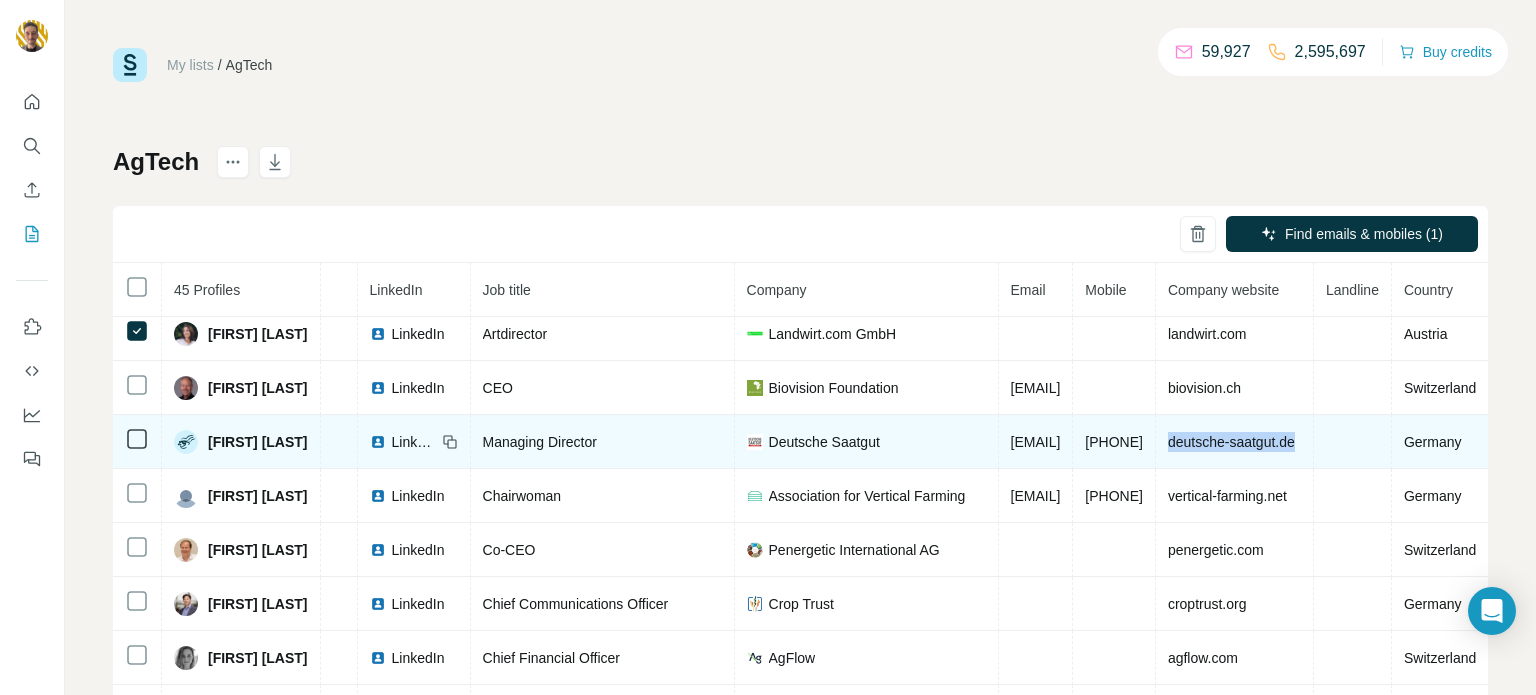drag, startPoint x: 1300, startPoint y: 461, endPoint x: 1147, endPoint y: 445, distance: 153.83432 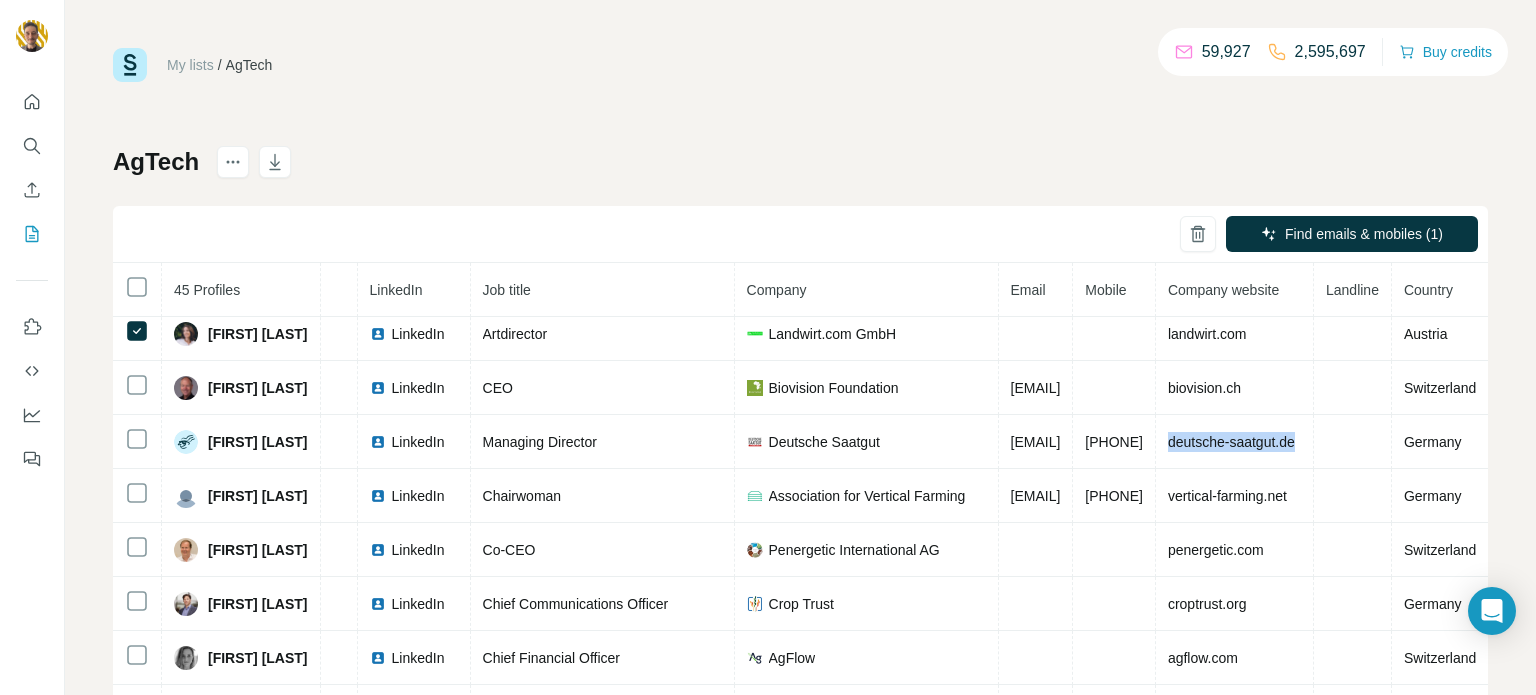 copy on "deutsche-saatgut.de" 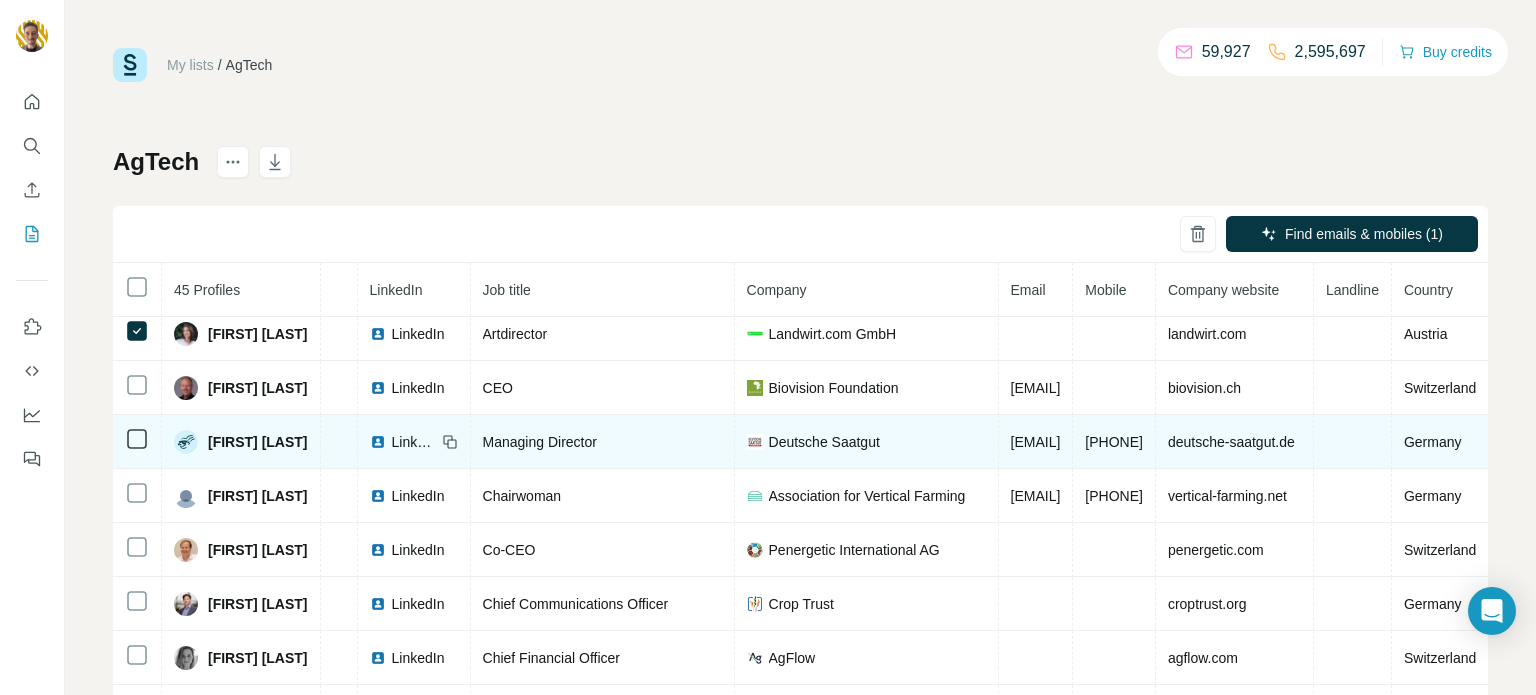 click on "[FIRST] [LAST]" at bounding box center [258, 442] 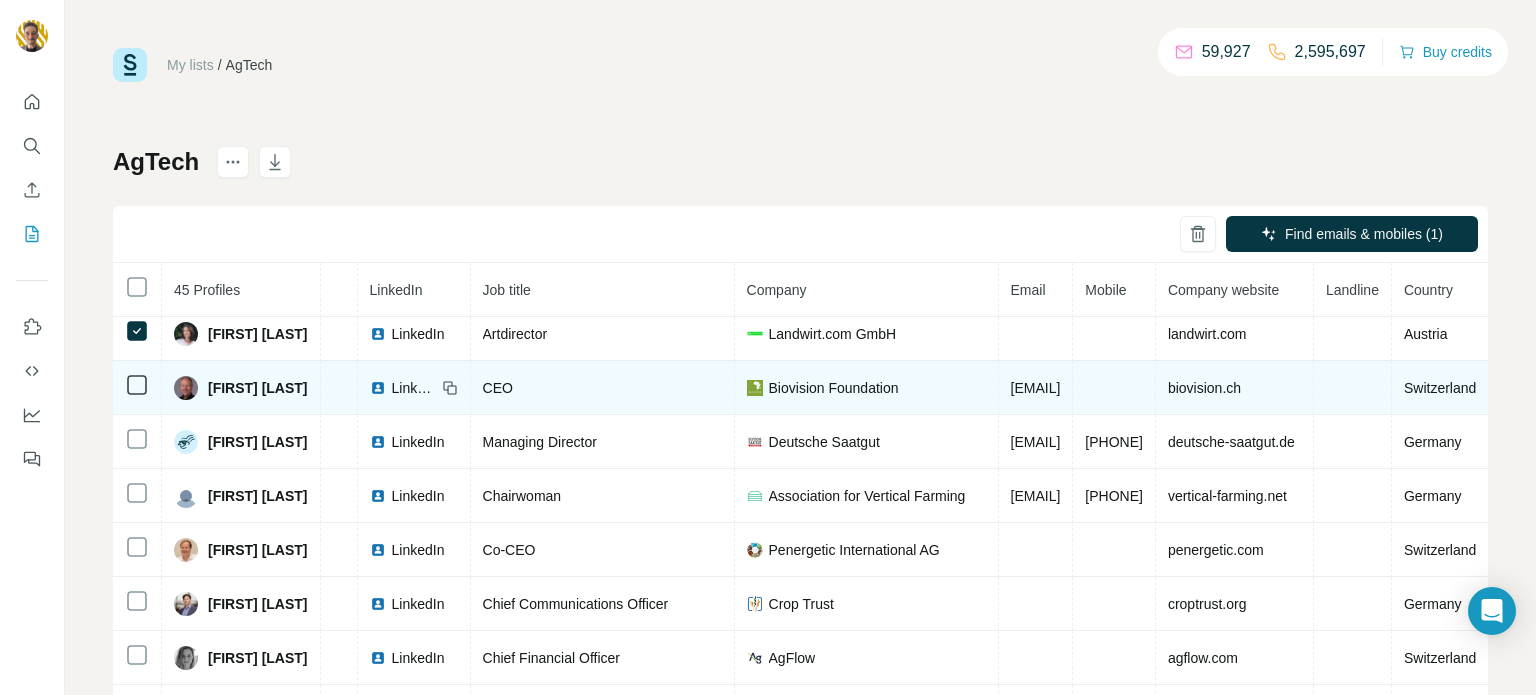drag, startPoint x: 482, startPoint y: 379, endPoint x: 426, endPoint y: 400, distance: 59.808025 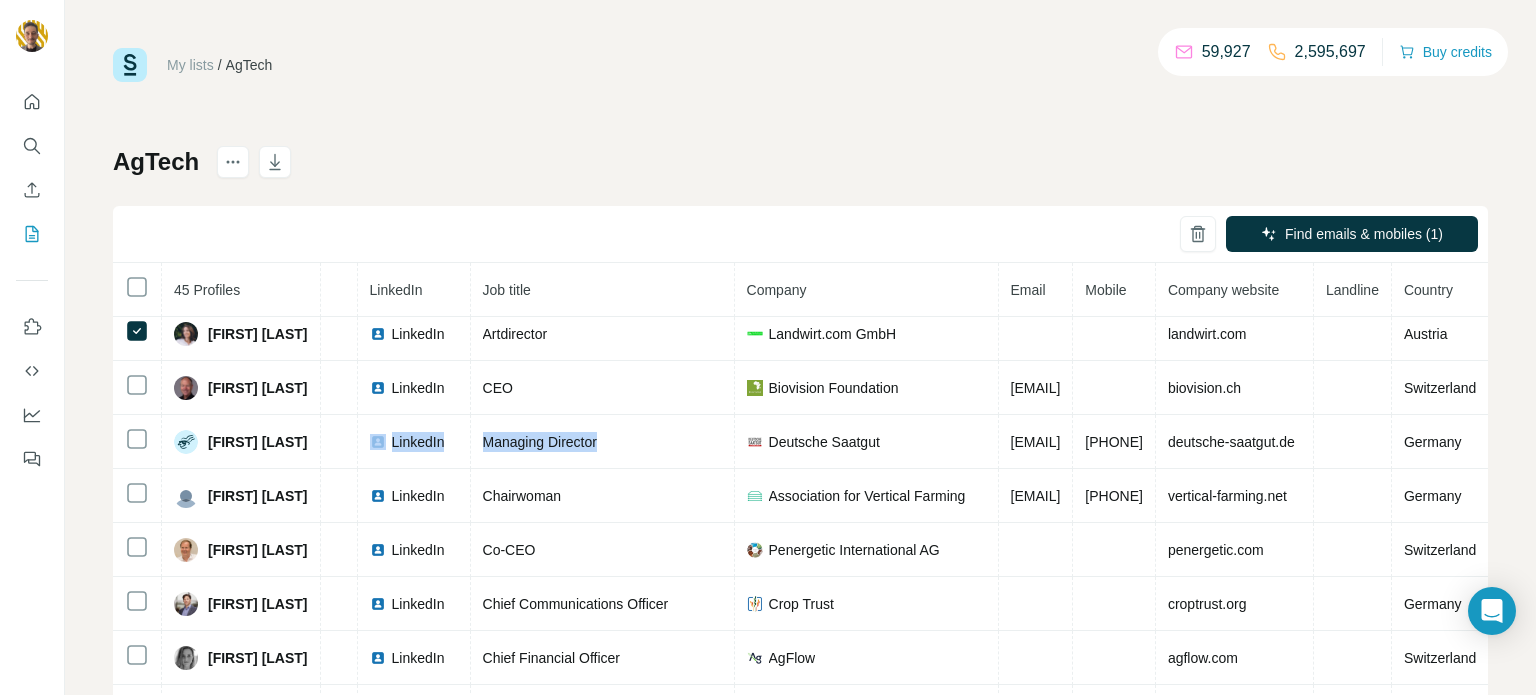 scroll, scrollTop: 10, scrollLeft: 0, axis: vertical 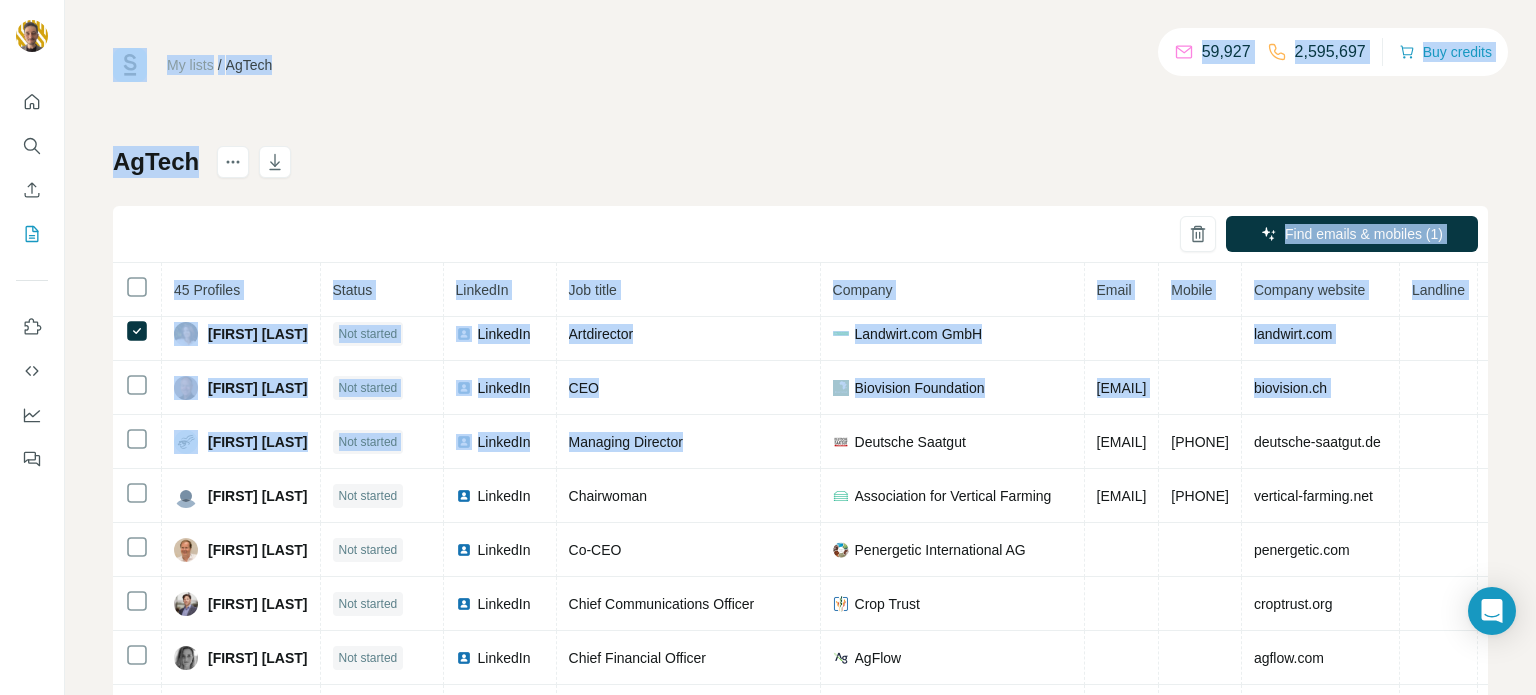 drag, startPoint x: 448, startPoint y: 438, endPoint x: 0, endPoint y: 449, distance: 448.135 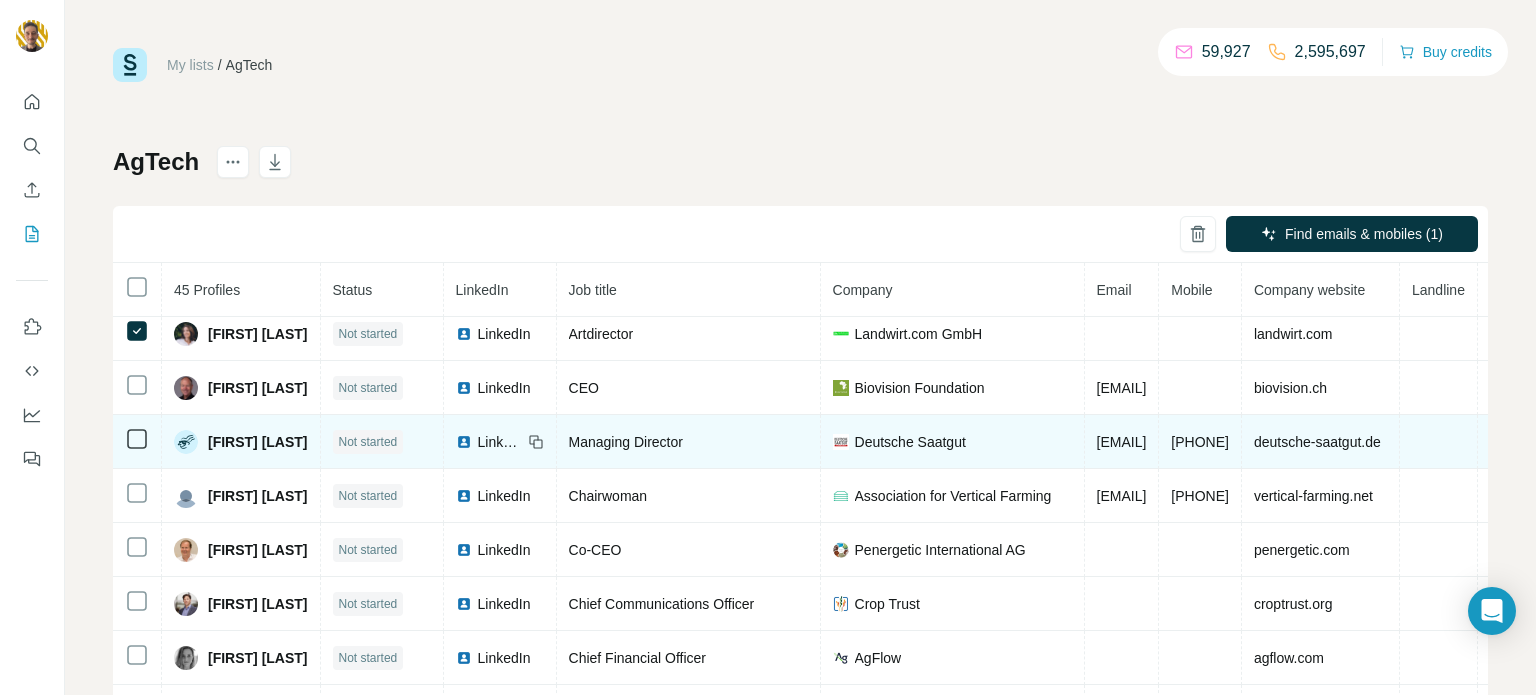 click on "LinkedIn" at bounding box center [500, 442] 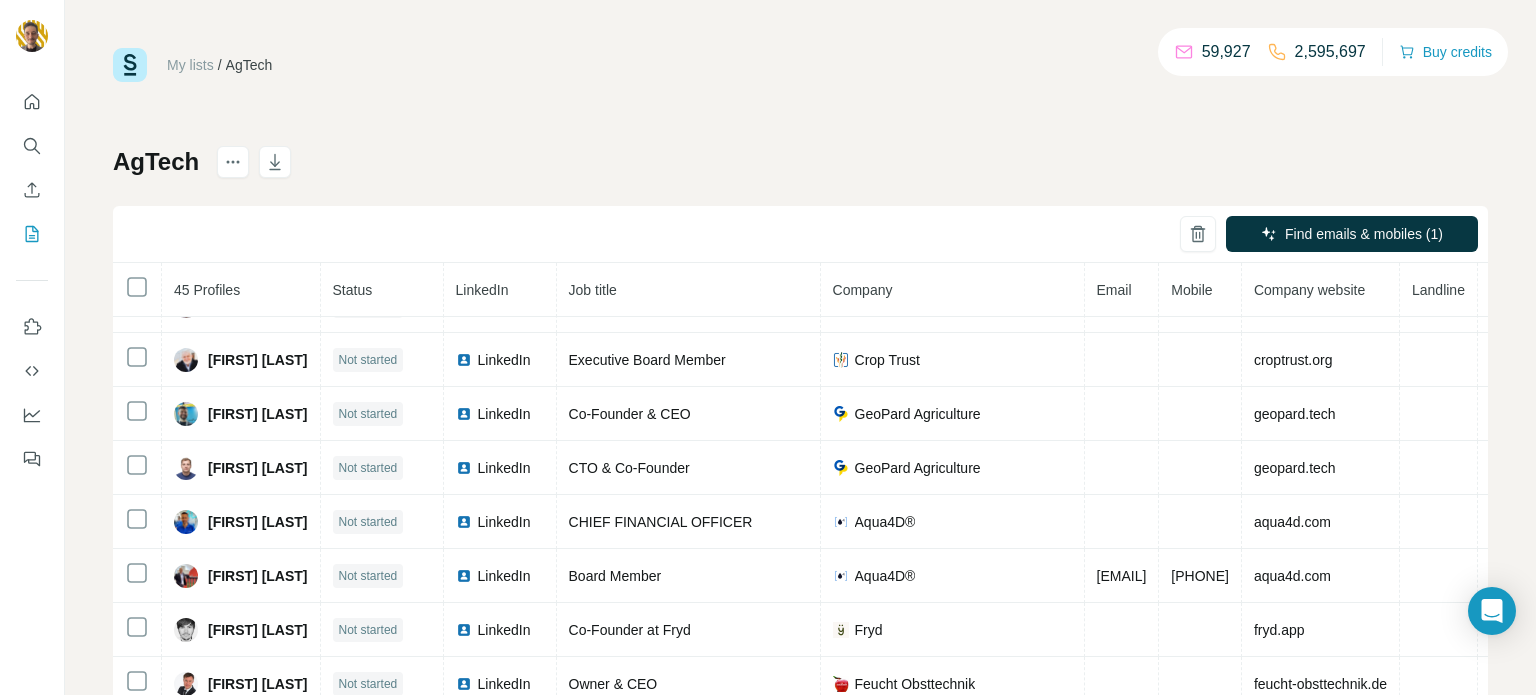 scroll, scrollTop: 459, scrollLeft: 0, axis: vertical 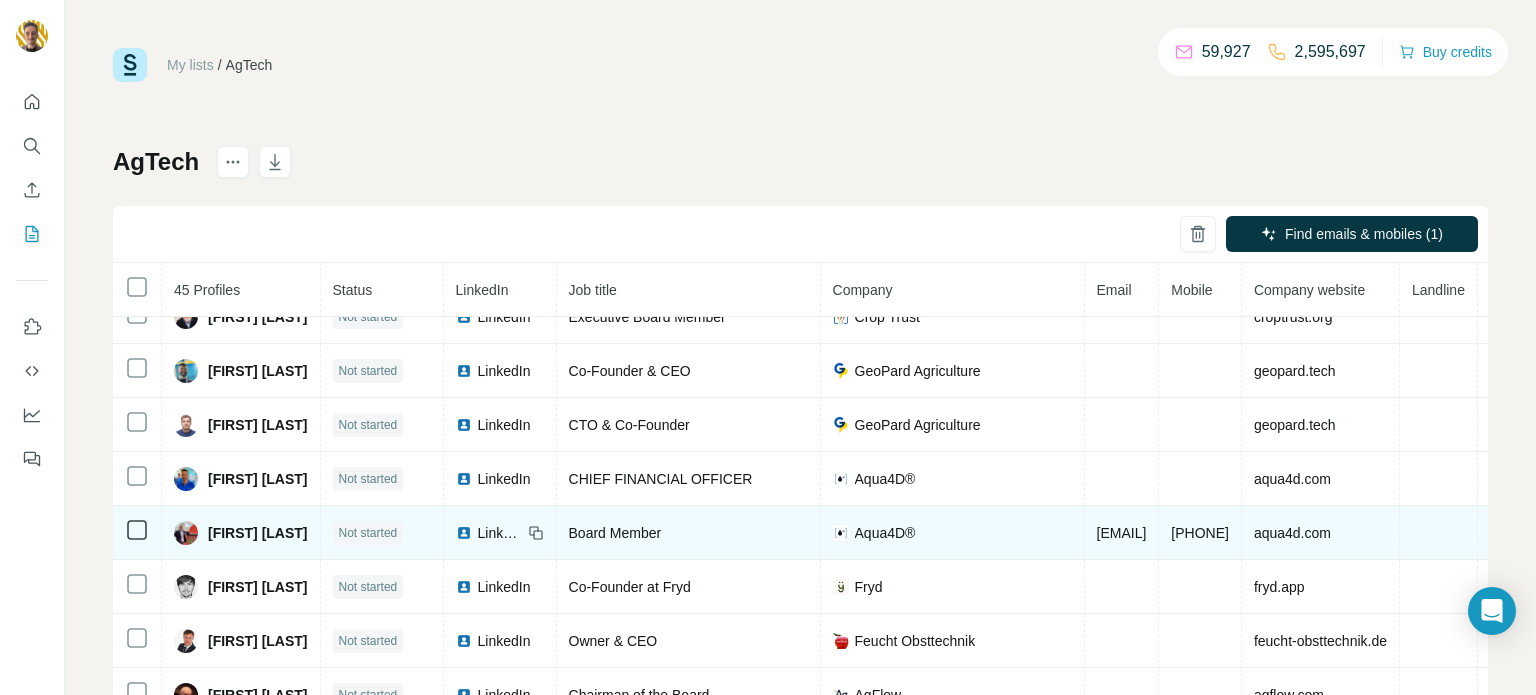 drag, startPoint x: 1334, startPoint y: 537, endPoint x: 1232, endPoint y: 540, distance: 102.044106 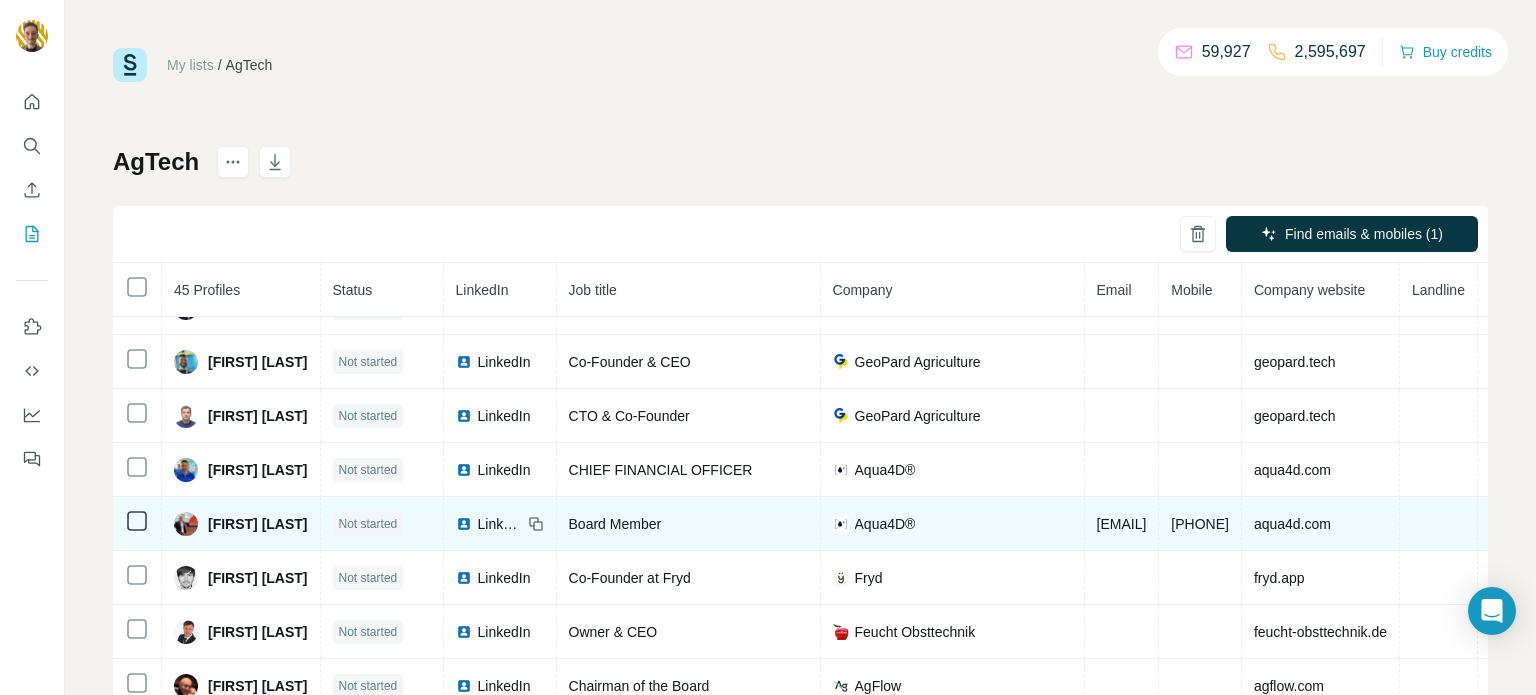 scroll, scrollTop: 468, scrollLeft: 0, axis: vertical 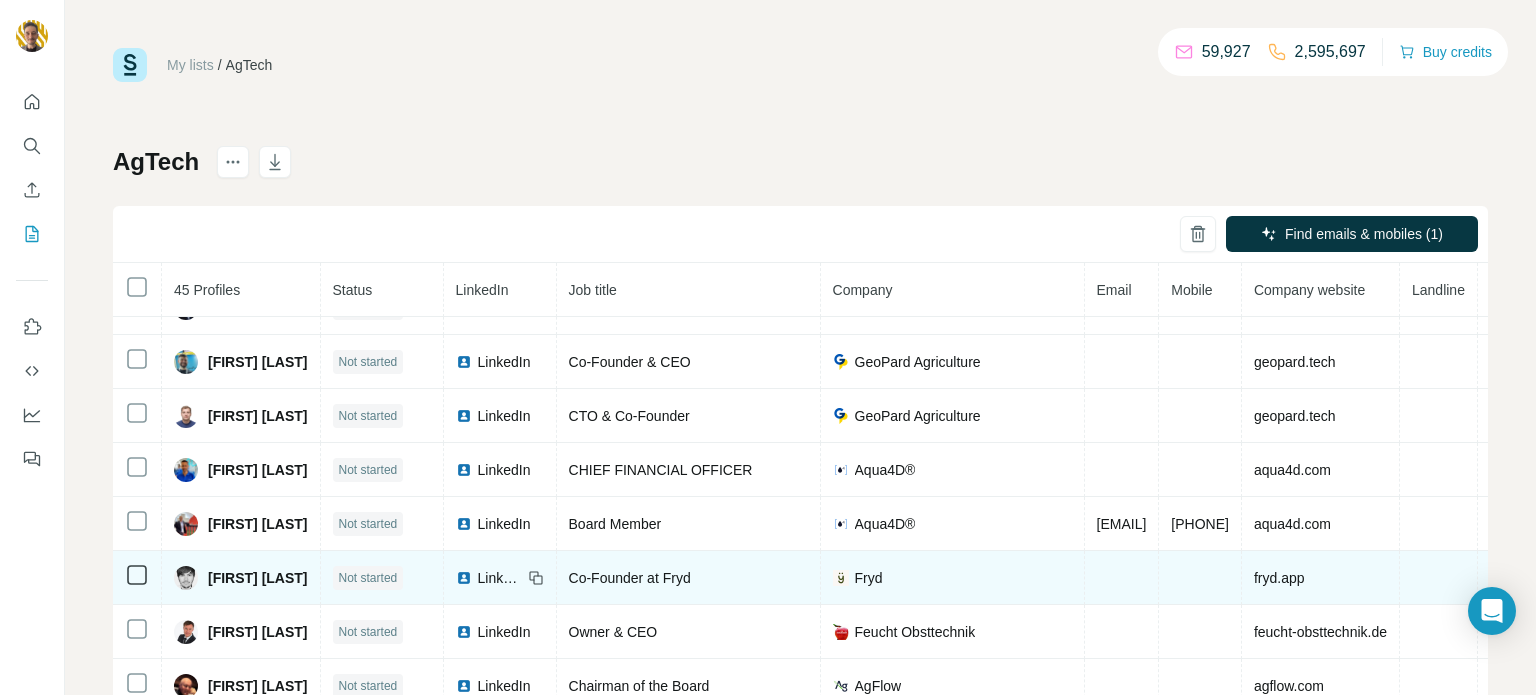 copy on "aqua4d.com" 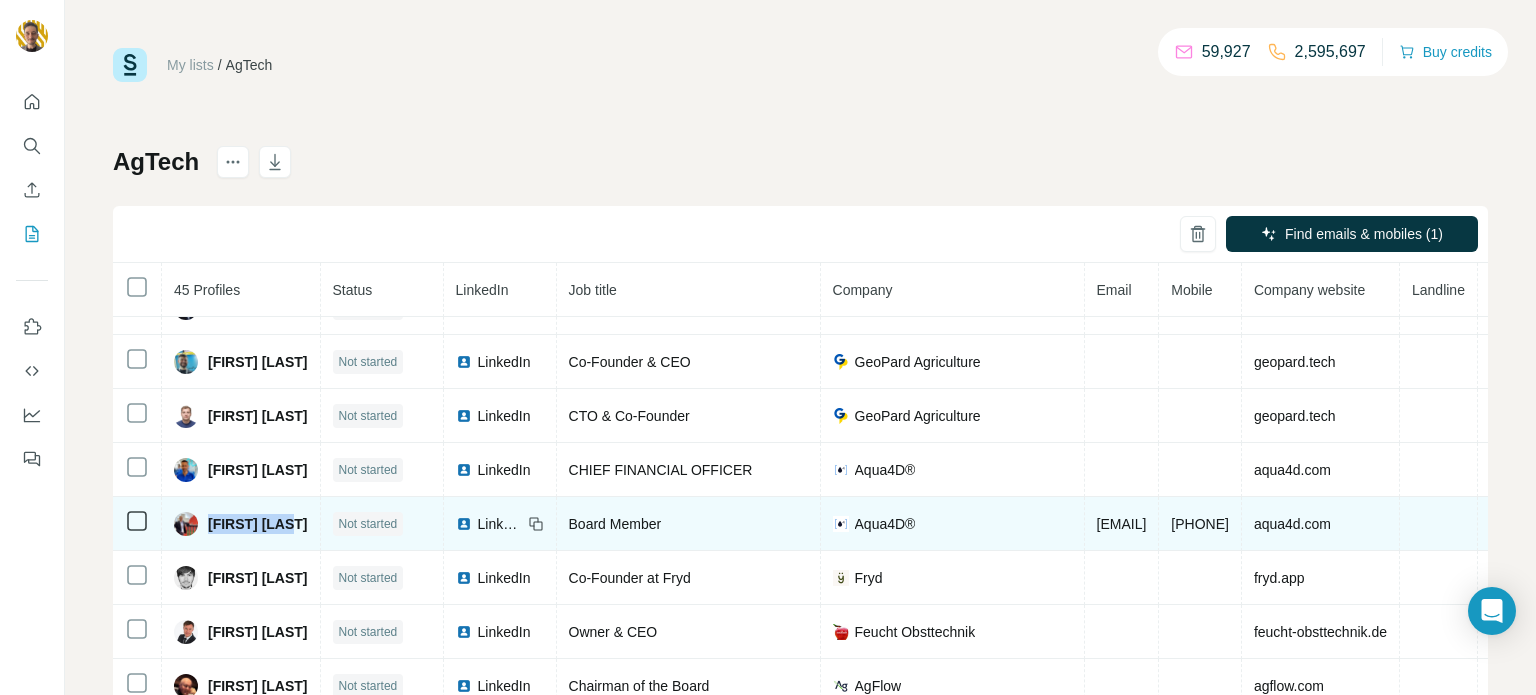 drag, startPoint x: 295, startPoint y: 539, endPoint x: 204, endPoint y: 542, distance: 91.04944 